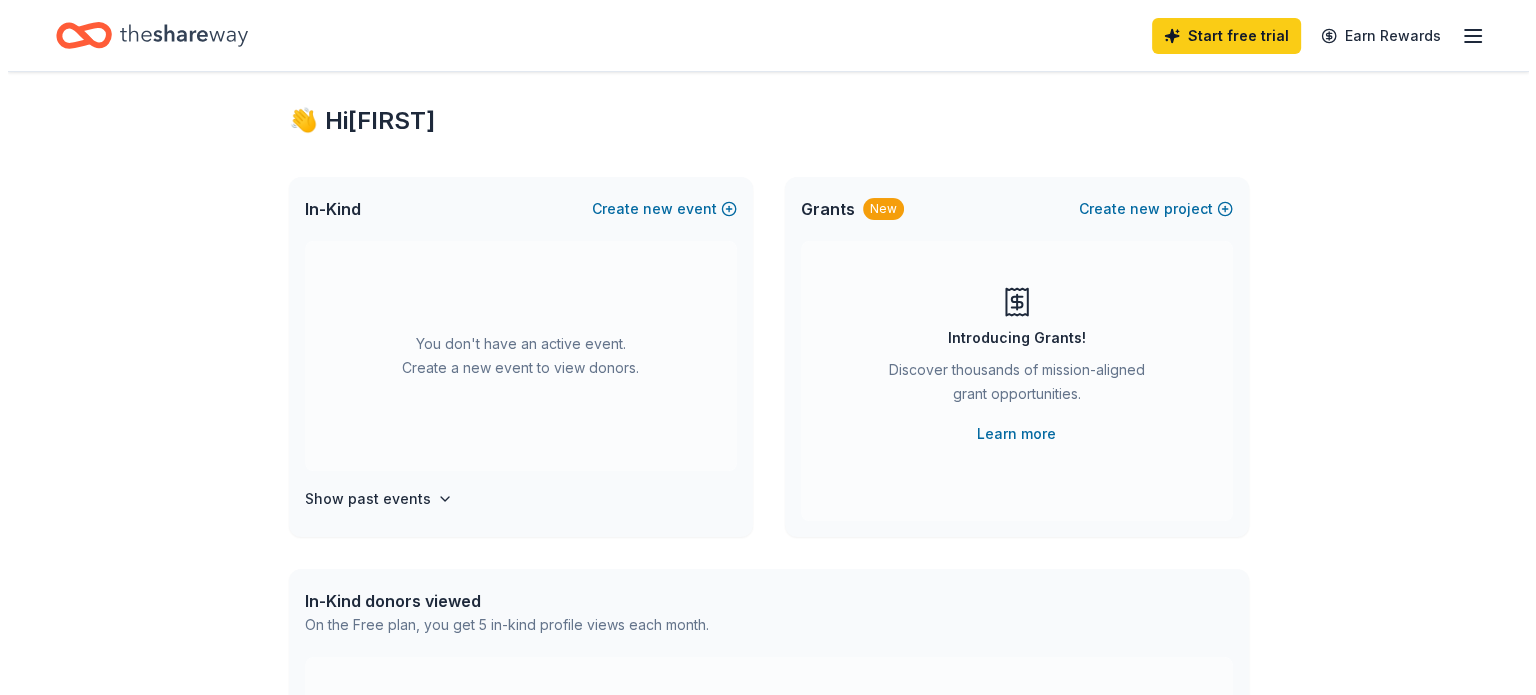 scroll, scrollTop: 0, scrollLeft: 0, axis: both 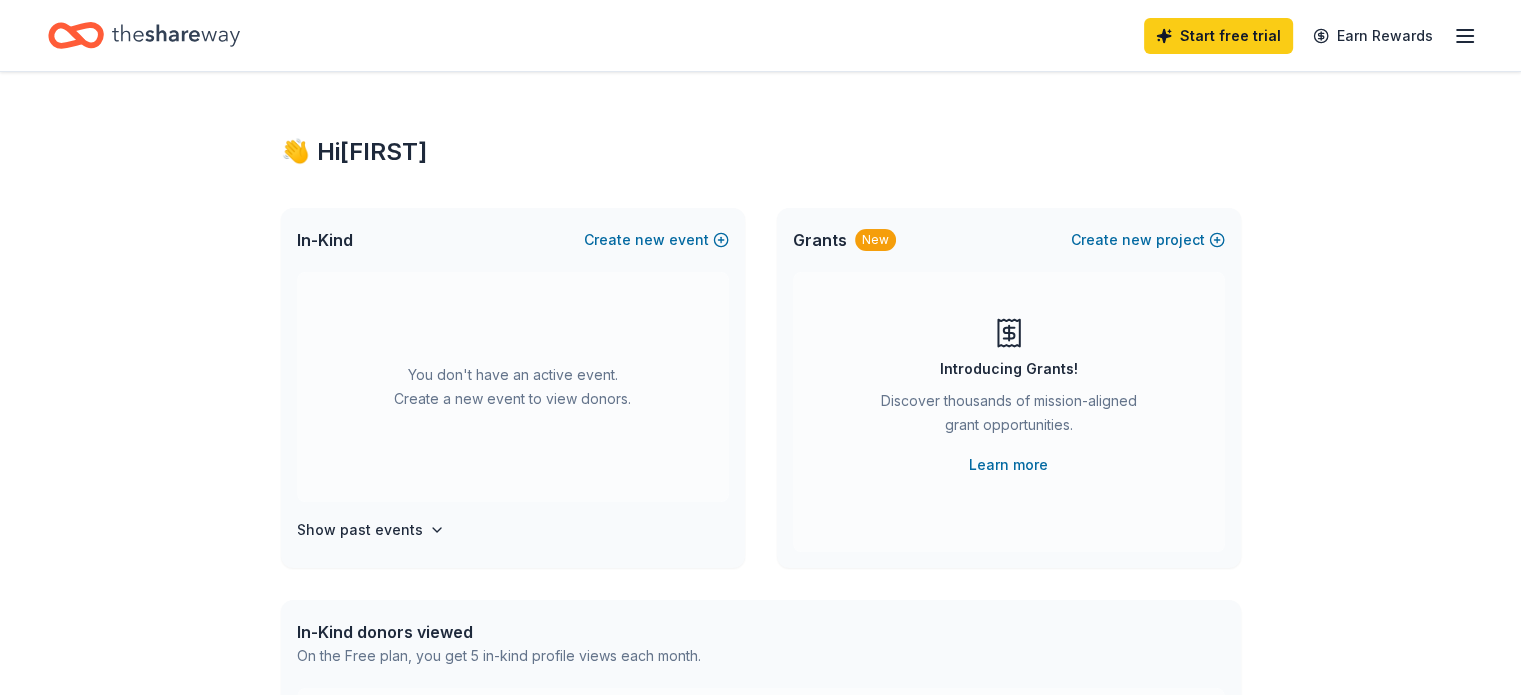 click 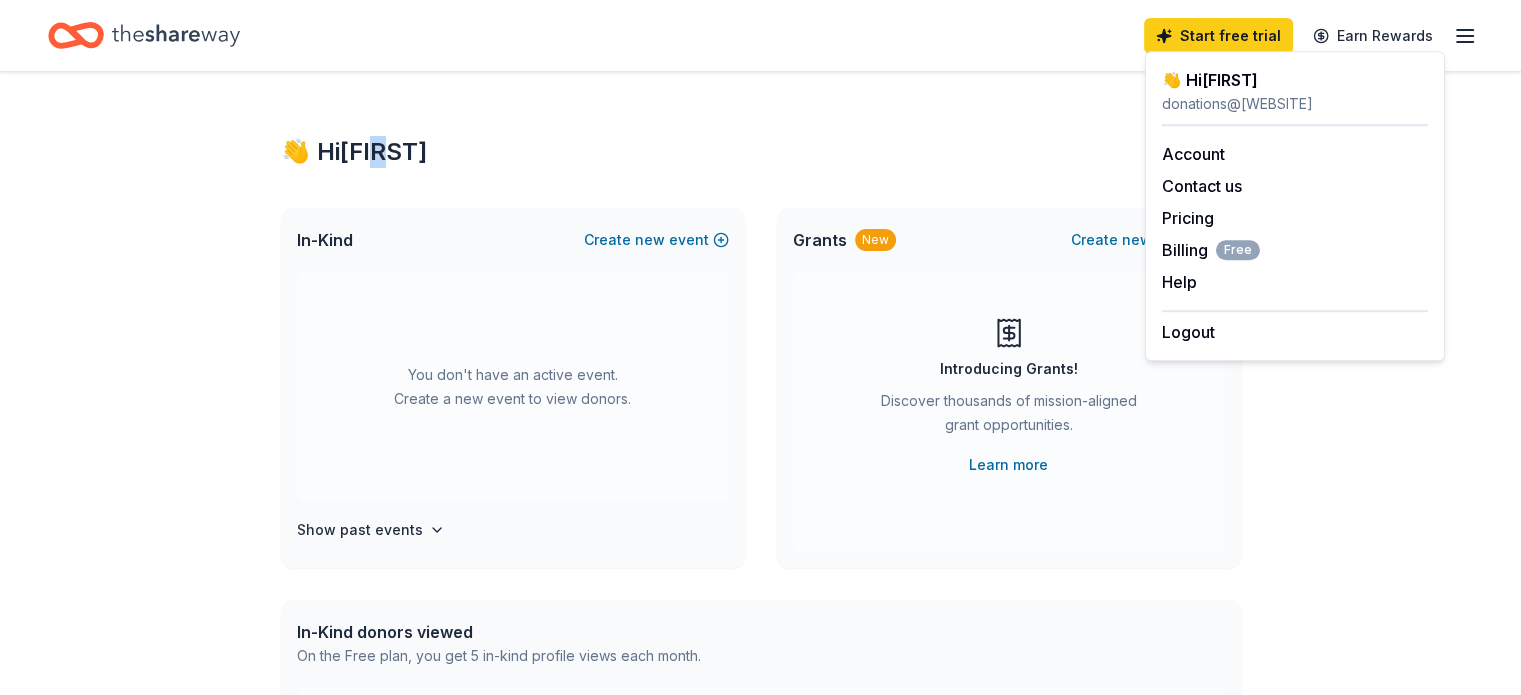 click on "👋 Hi  [FIRST] In-Kind Create  new  event   You don't have an active event. Create a new event to view donors. Show past events Grants New Create  new  project   Introducing Grants! Discover thousands of mission-aligned grant opportunities. Learn more In-Kind donors viewed On the Free plan, you get 5 in-kind profile views each month. You have not yet viewed any  in-kind  profiles this month. Create a new  event   to view  donors . Grants viewed On the Free plan, you get 5 grant profile views each month. You have not yet viewed any  grant  profiles this month. Create a new  project   to view  grants ." at bounding box center (761, 656) 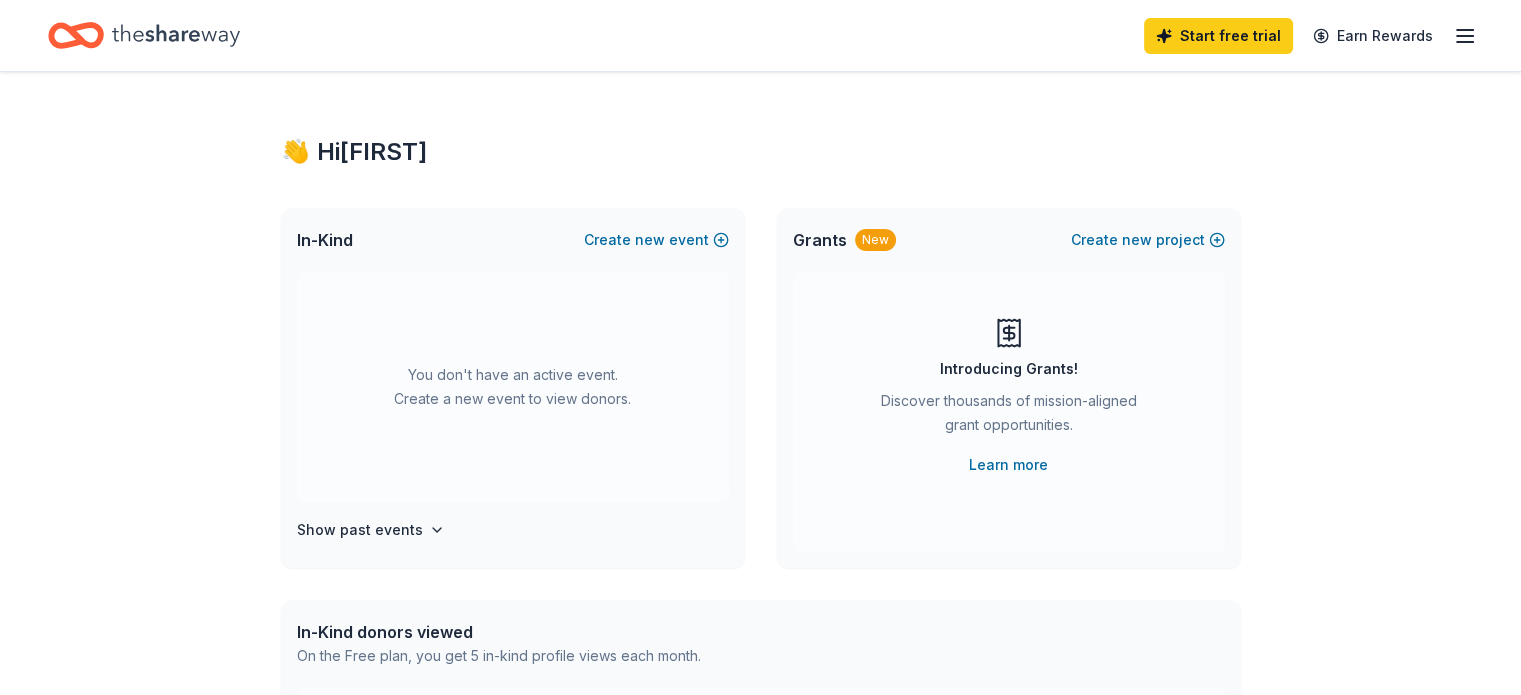 click on "👋 Hi  [FIRST]" at bounding box center [761, 152] 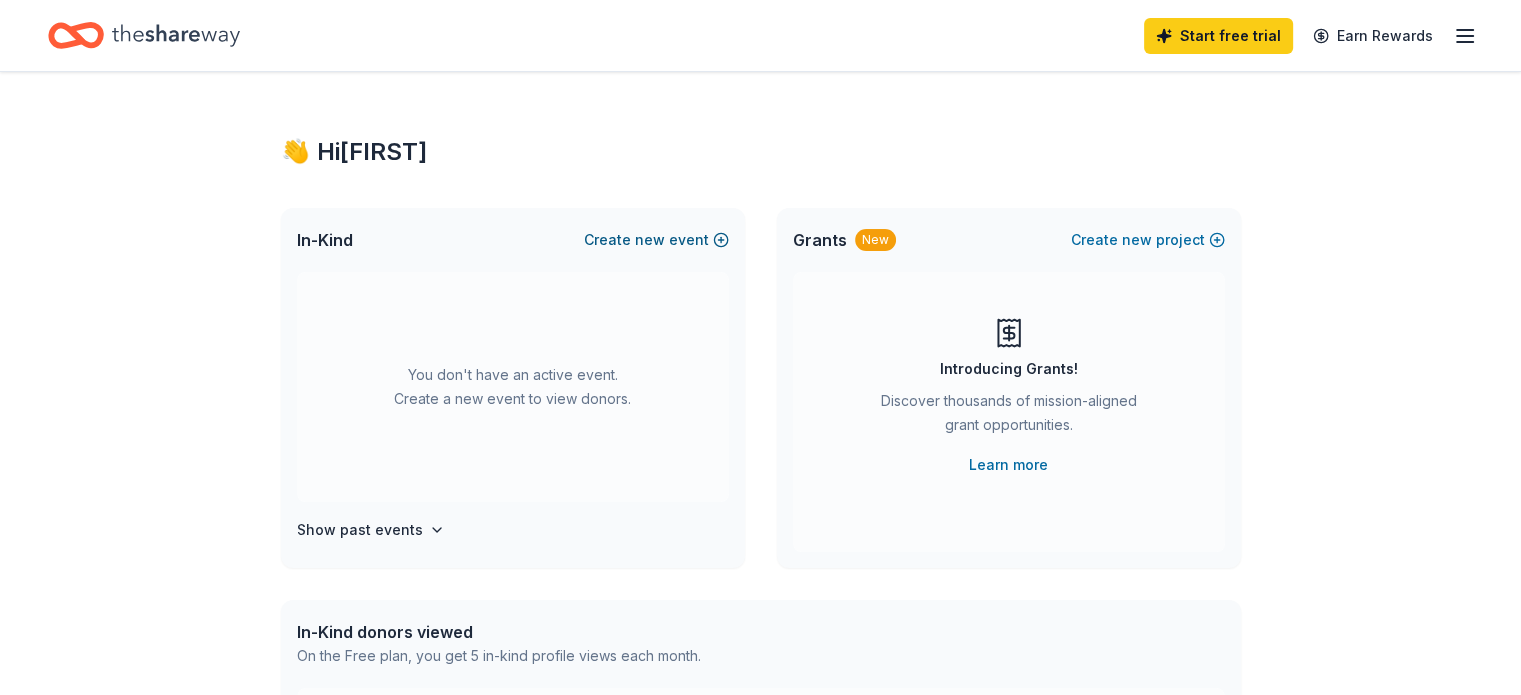 click on "Create  new  event" at bounding box center [656, 240] 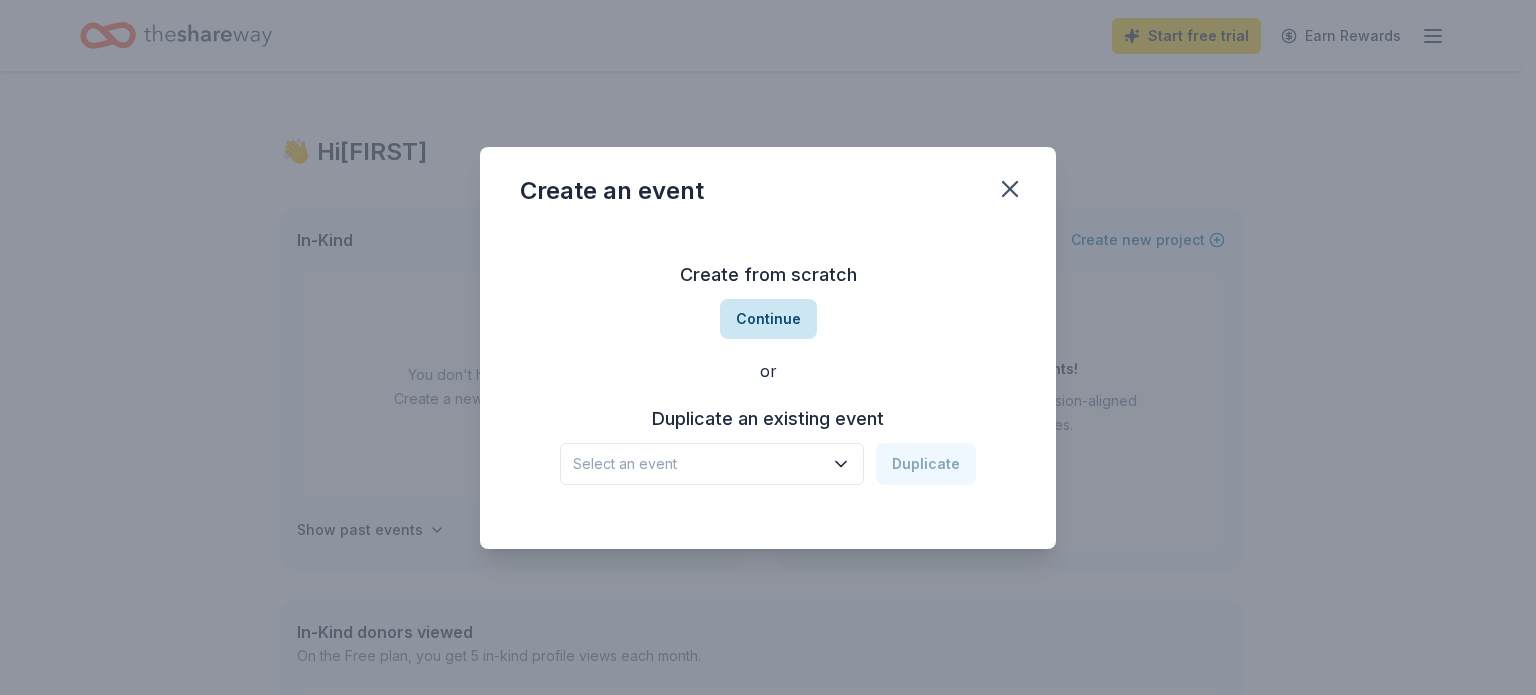 click on "Continue" at bounding box center (768, 319) 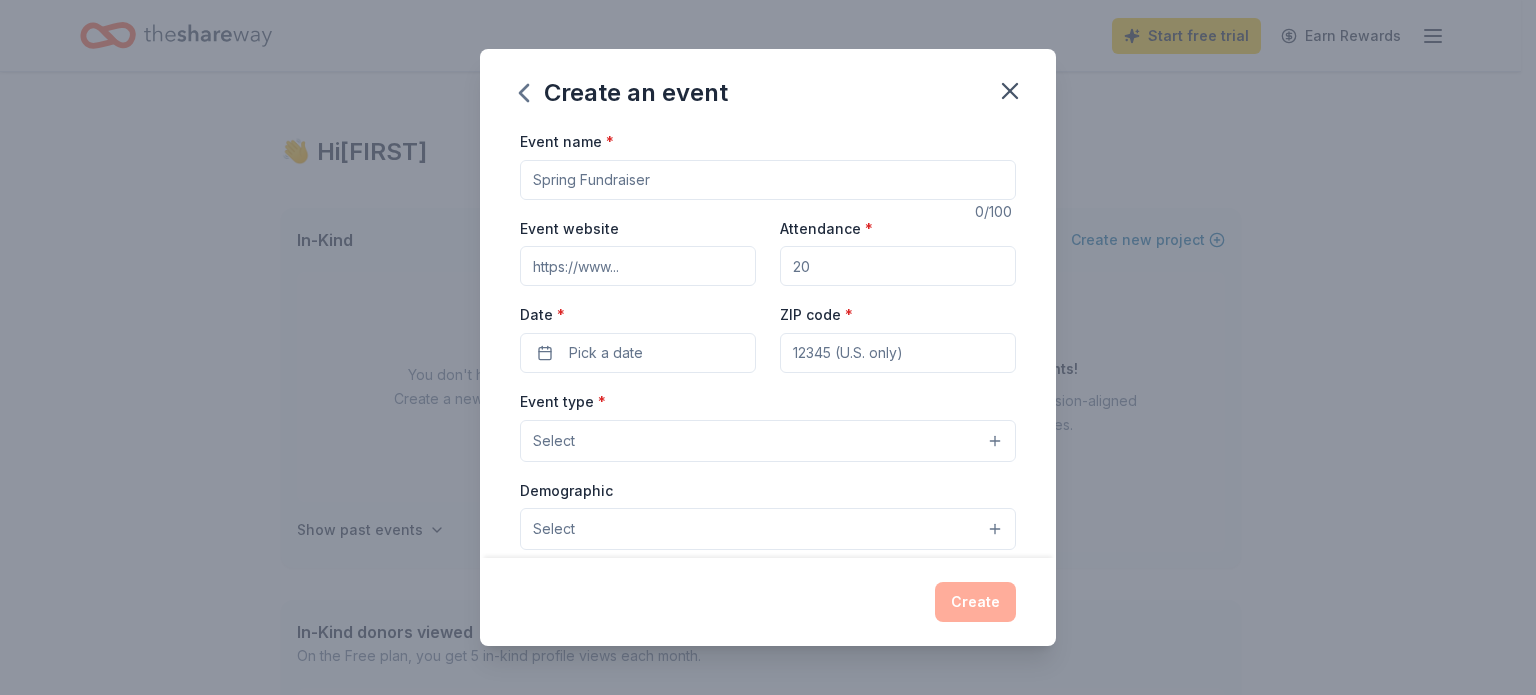 click on "Event name *" at bounding box center [768, 180] 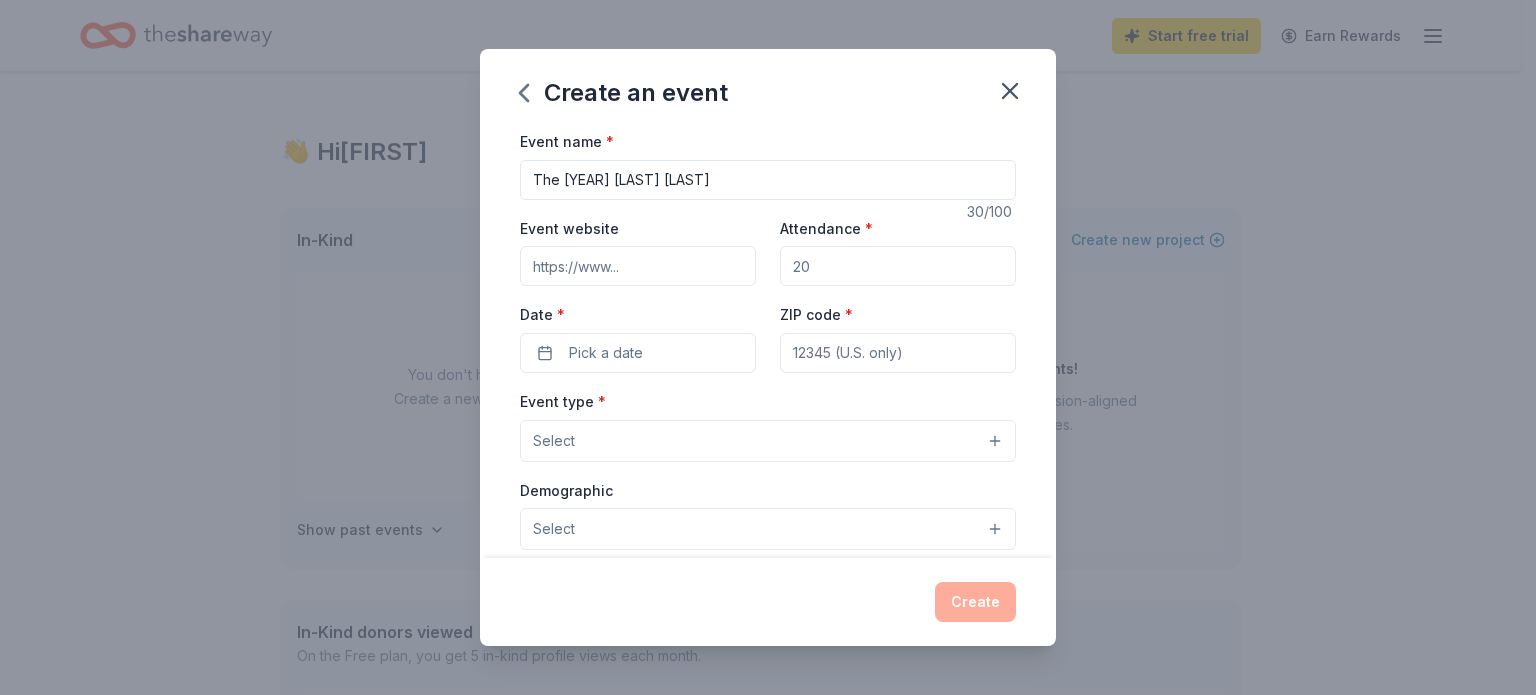 type on "The [YEAR] [LAST] [LAST]" 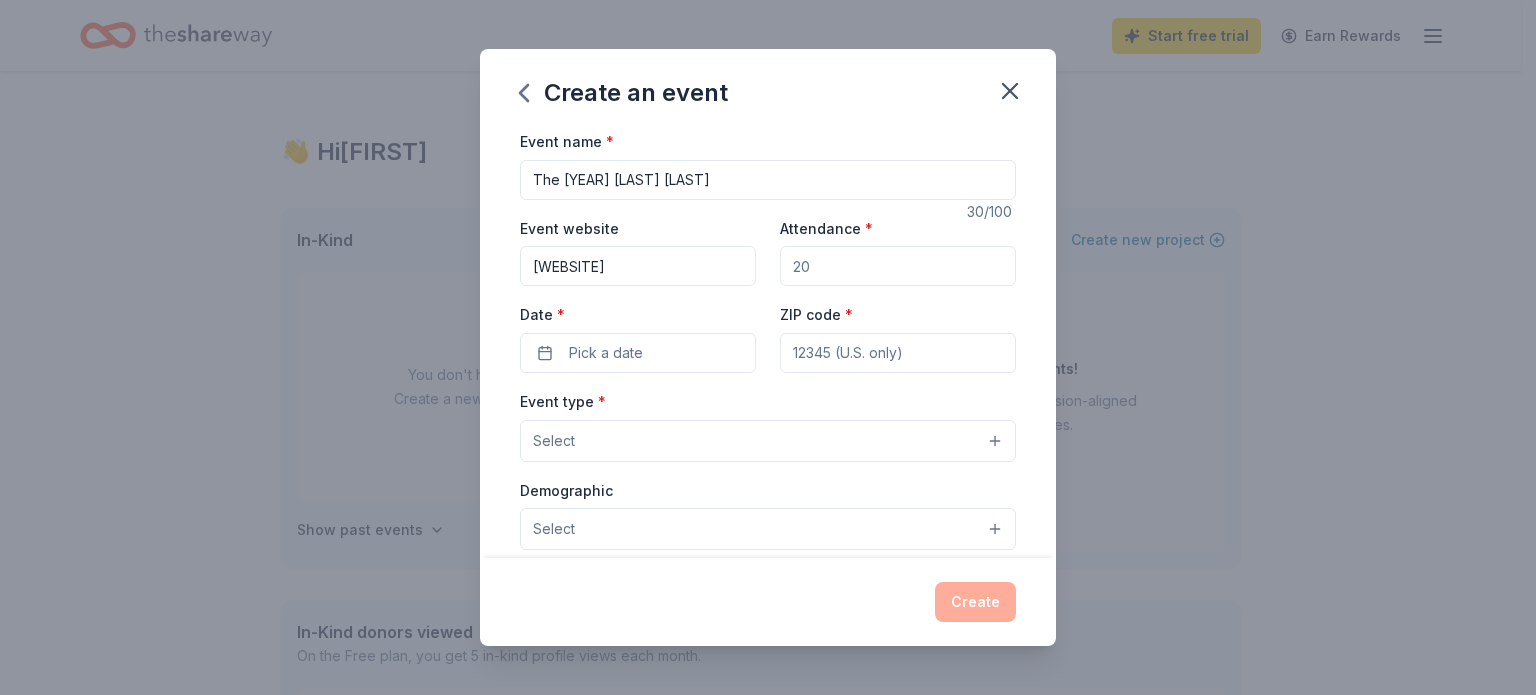 type on "theparkerfund.org" 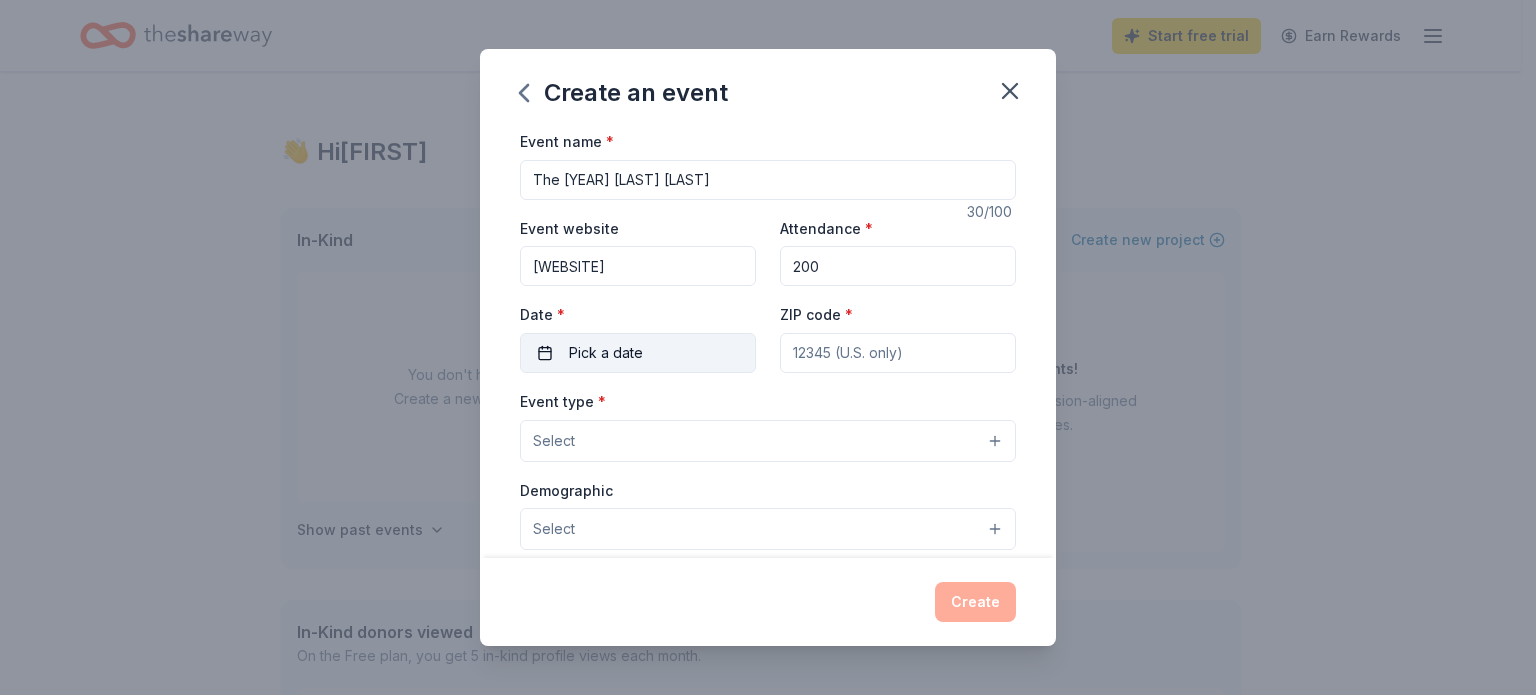 type on "200" 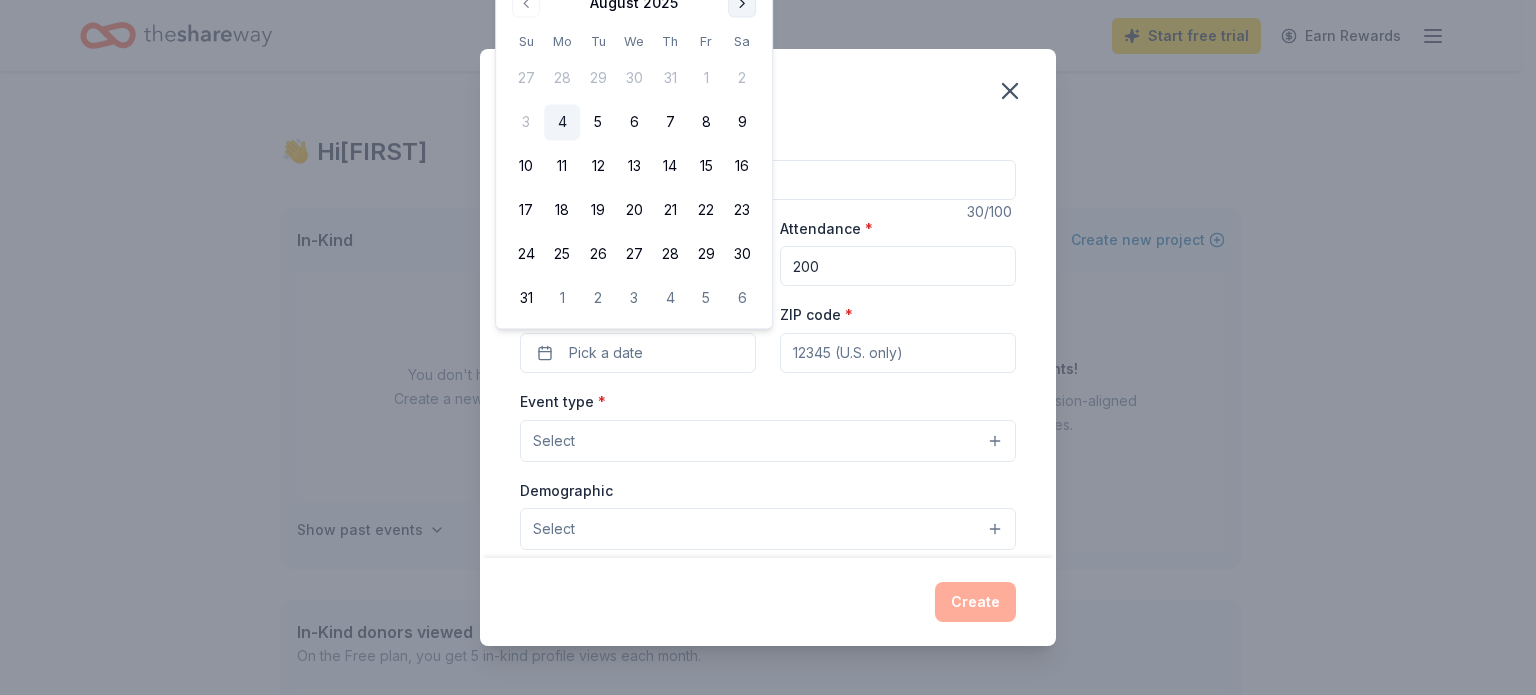 click at bounding box center (742, 3) 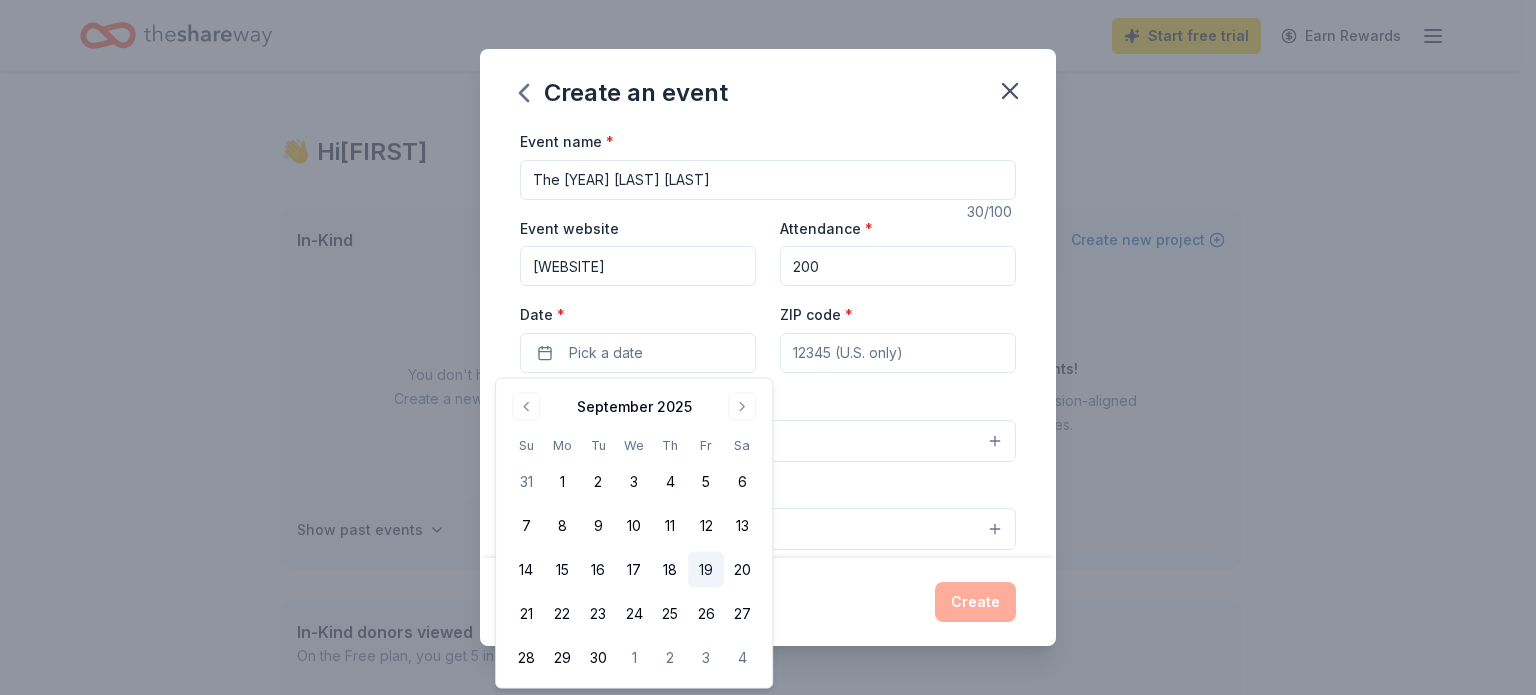 click on "19" at bounding box center (706, 570) 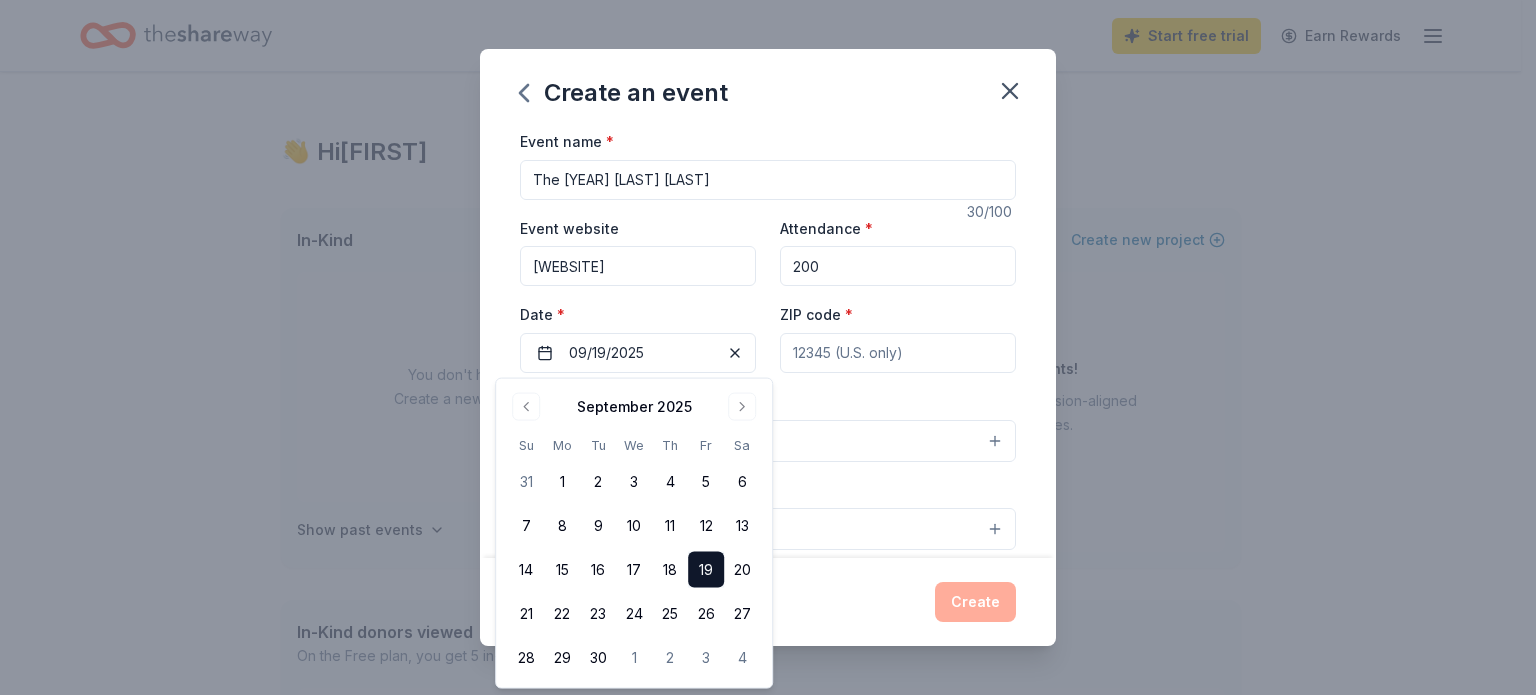 click on "ZIP code *" at bounding box center (898, 353) 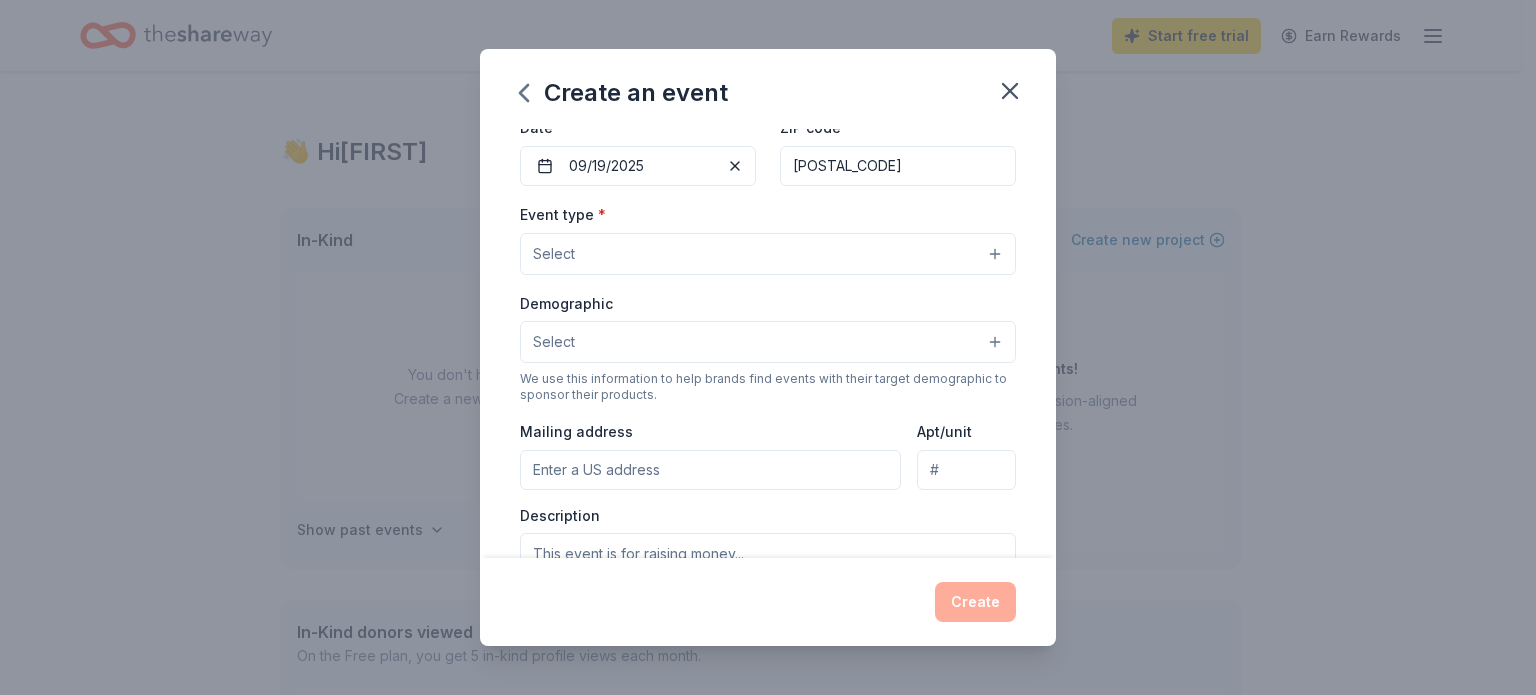scroll, scrollTop: 200, scrollLeft: 0, axis: vertical 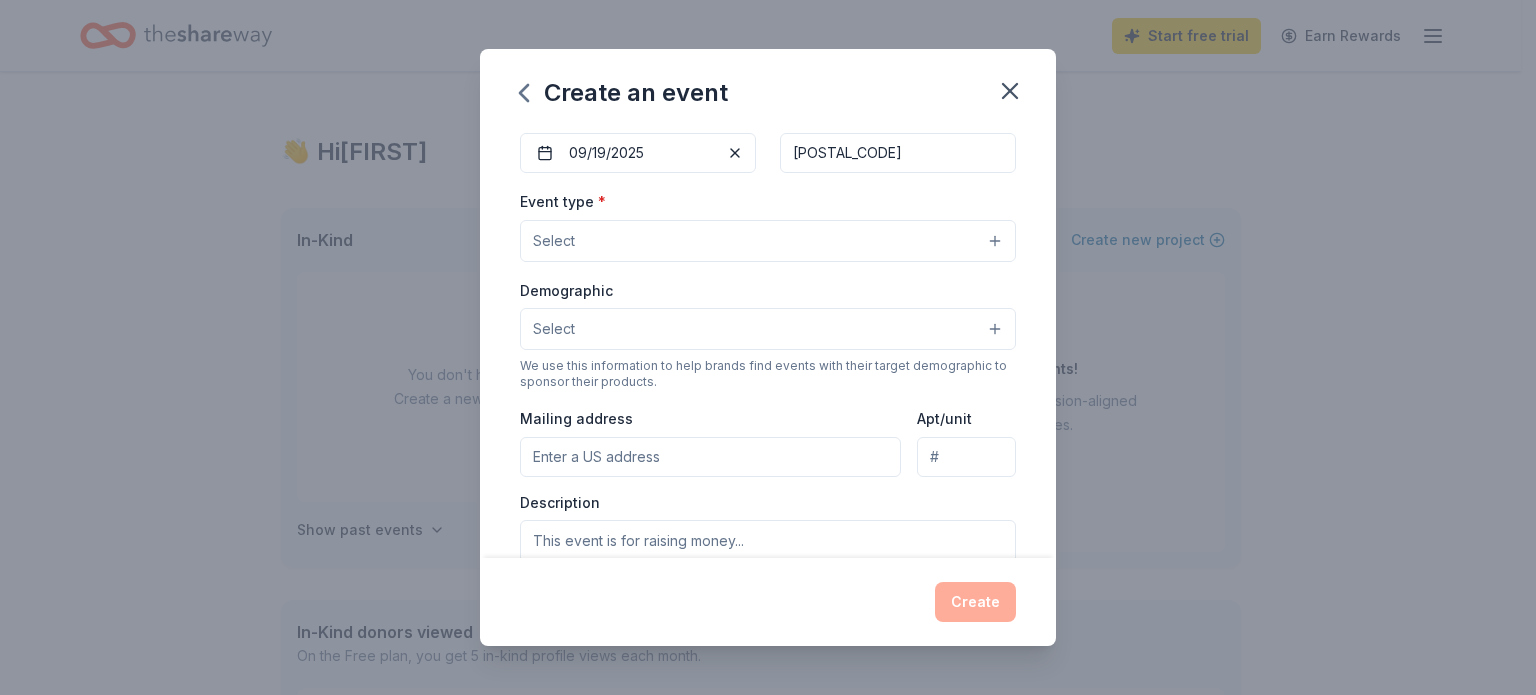 type on "02777" 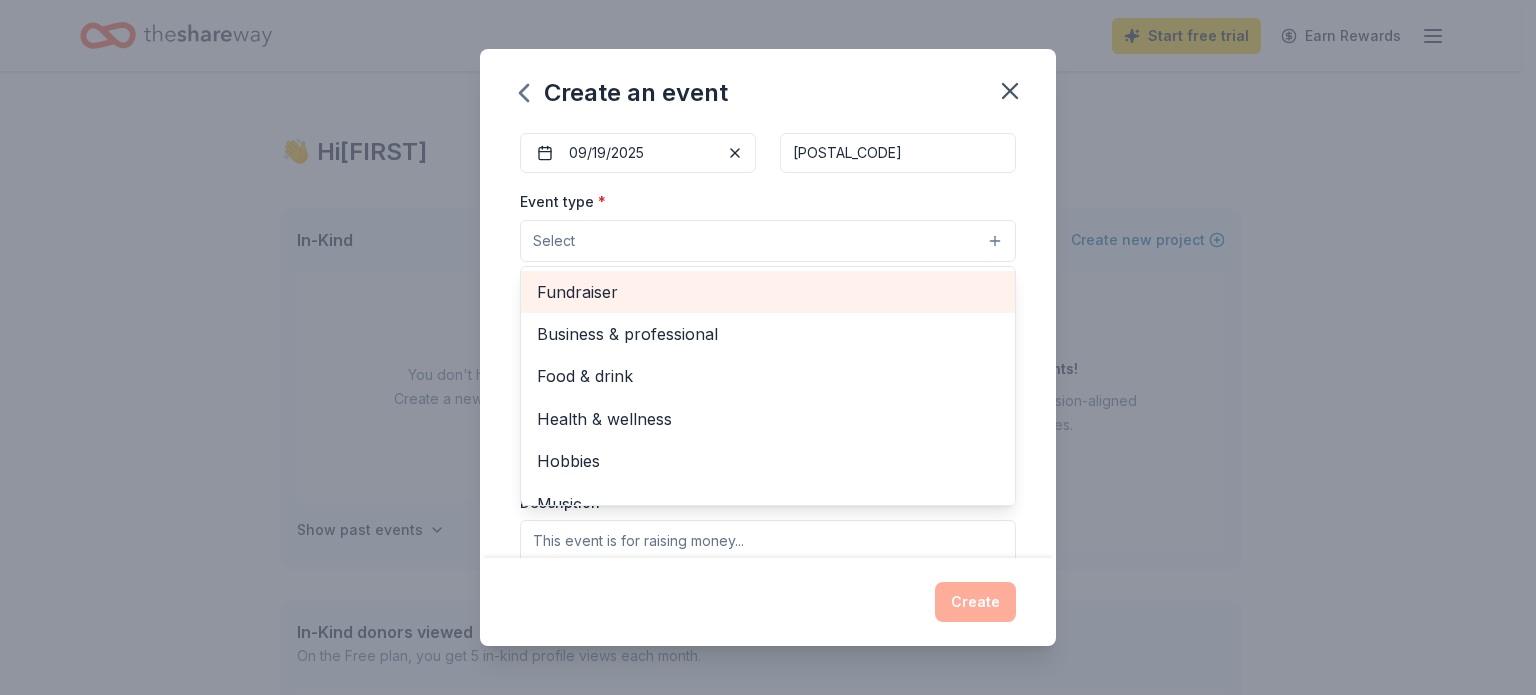 click on "Fundraiser" at bounding box center [768, 292] 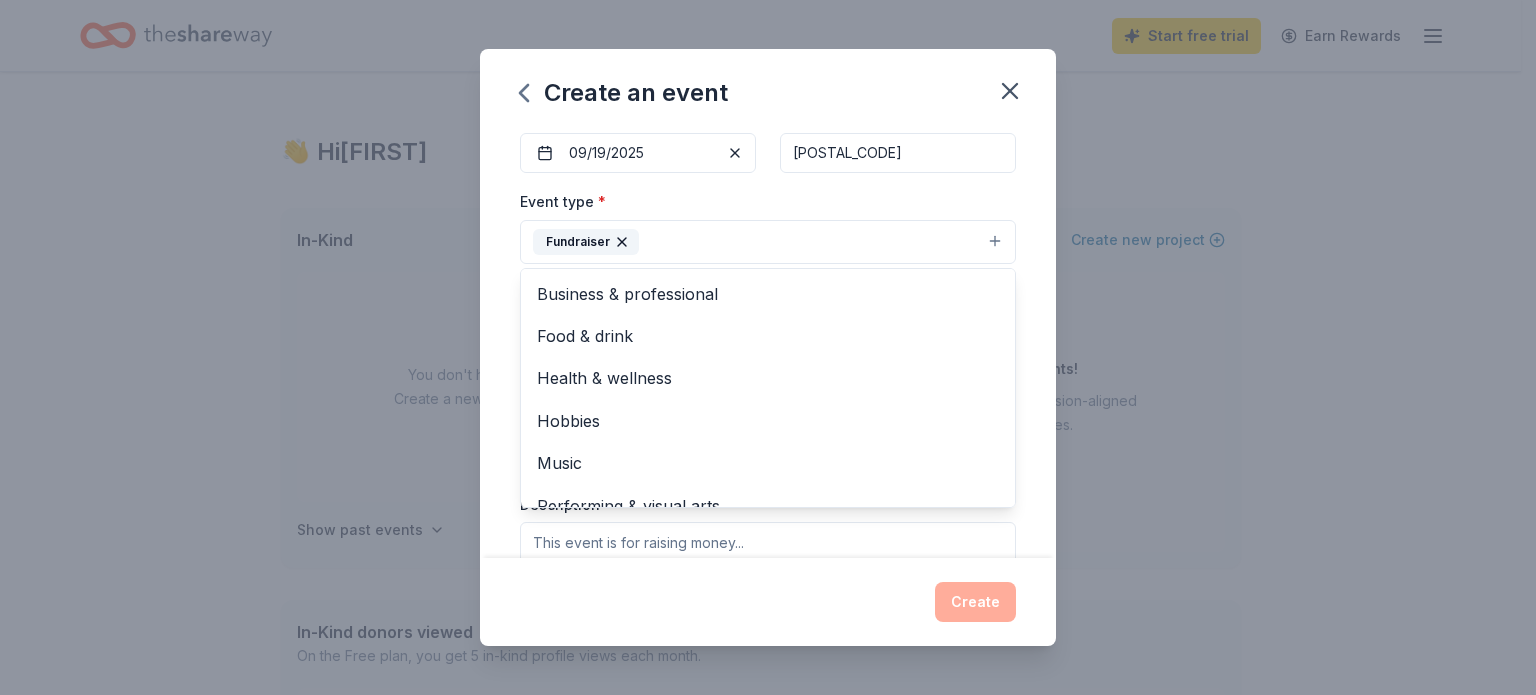 click on "Event name * The 2025 Nathan Parker Classic 30 /100 Event website theparkerfund.org Attendance * 200 Date * 09/19/2025 ZIP code * 02777 Event type * Fundraiser Business & professional Food & drink Health & wellness Hobbies Music Performing & visual arts Demographic Select We use this information to help brands find events with their target demographic to sponsor their products. Mailing address Apt/unit Description What are you looking for? * Auction & raffle Meals Snacks Desserts Alcohol Beverages Send me reminders Email me reminders of donor application deadlines Recurring event" at bounding box center [768, 343] 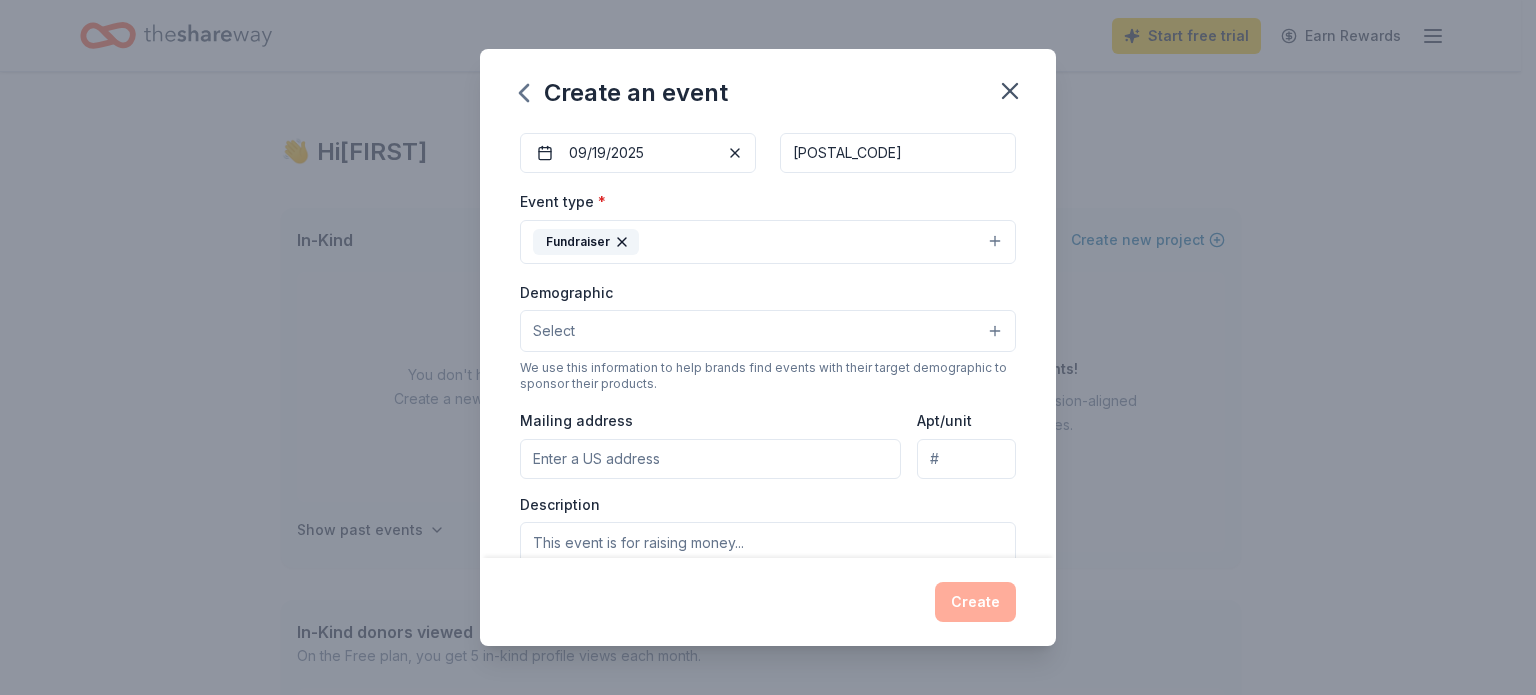 click on "Select" at bounding box center [768, 331] 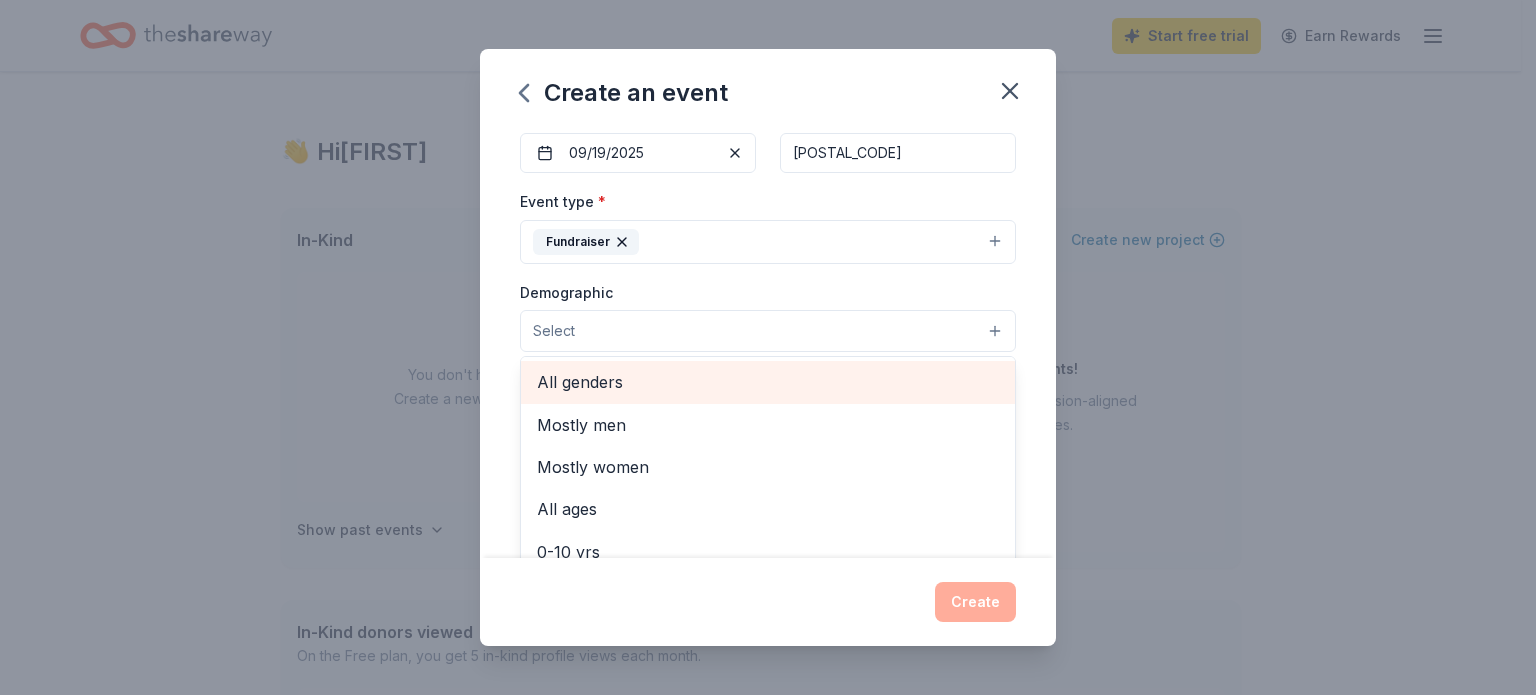 click on "All genders" at bounding box center (768, 382) 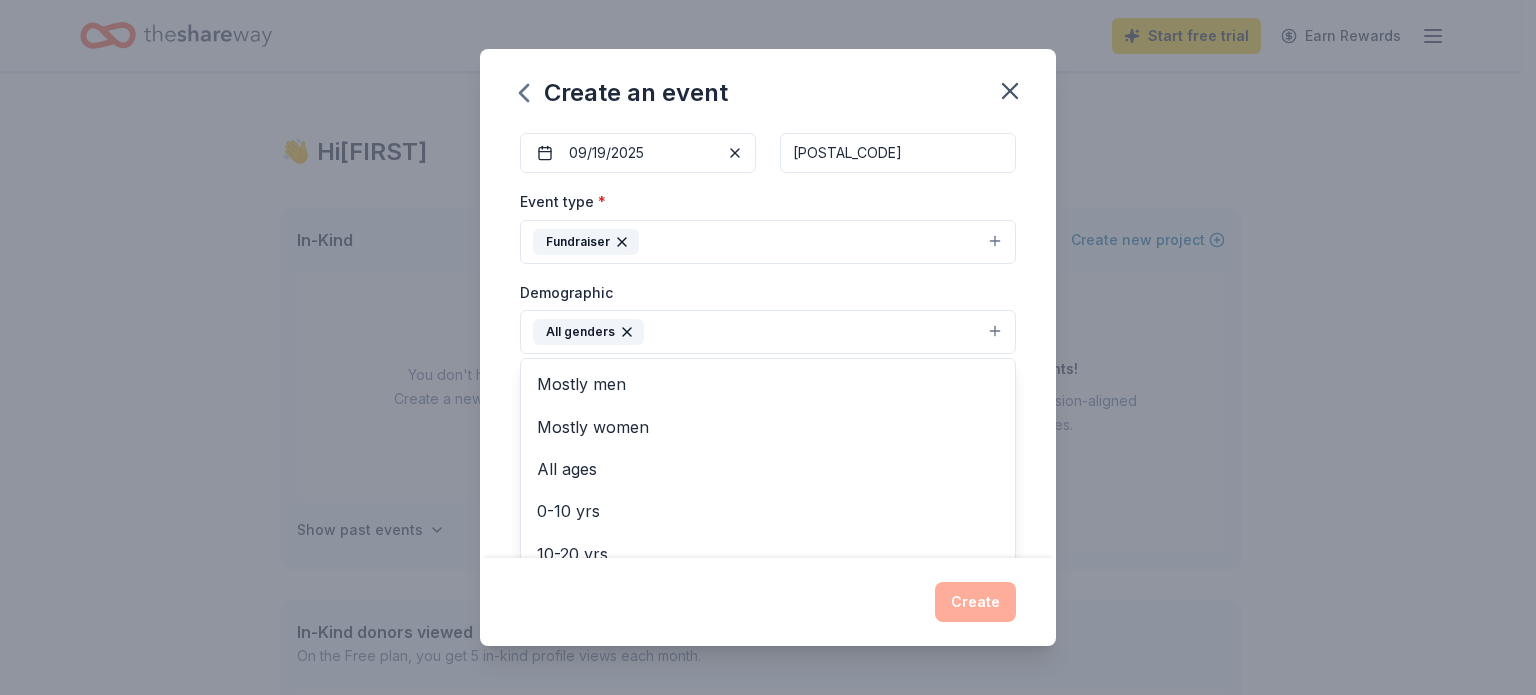 click on "Event name * The 2025 Nathan Parker Classic 30 /100 Event website theparkerfund.org Attendance * 200 Date * 09/19/2025 ZIP code * 02777 Event type * Fundraiser Demographic All genders Mostly men Mostly women All ages 0-10 yrs 10-20 yrs 20-30 yrs 30-40 yrs 40-50 yrs 50-60 yrs 60-70 yrs 70-80 yrs 80+ yrs We use this information to help brands find events with their target demographic to sponsor their products. Mailing address Apt/unit Description What are you looking for? * Auction & raffle Meals Snacks Desserts Alcohol Beverages Send me reminders Email me reminders of donor application deadlines Recurring event" at bounding box center [768, 343] 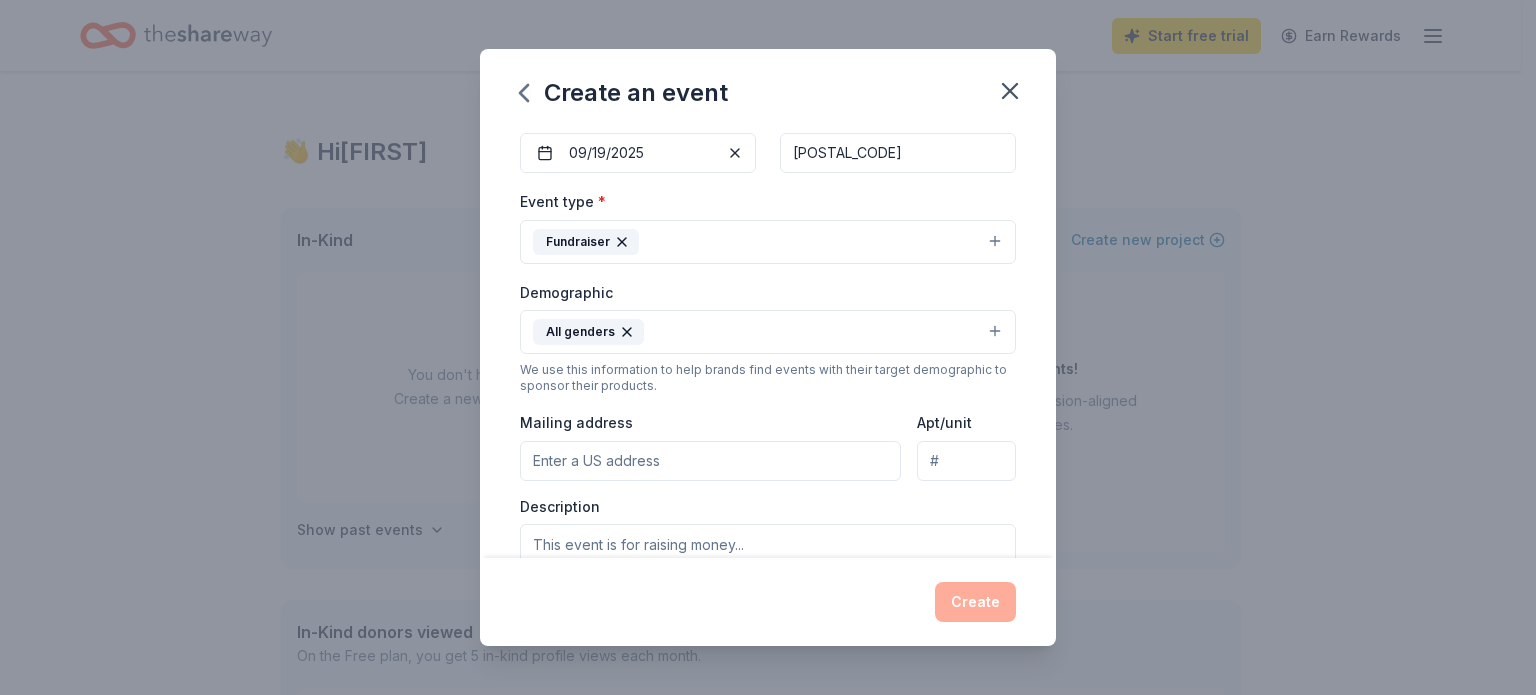 click on "All genders" at bounding box center [768, 332] 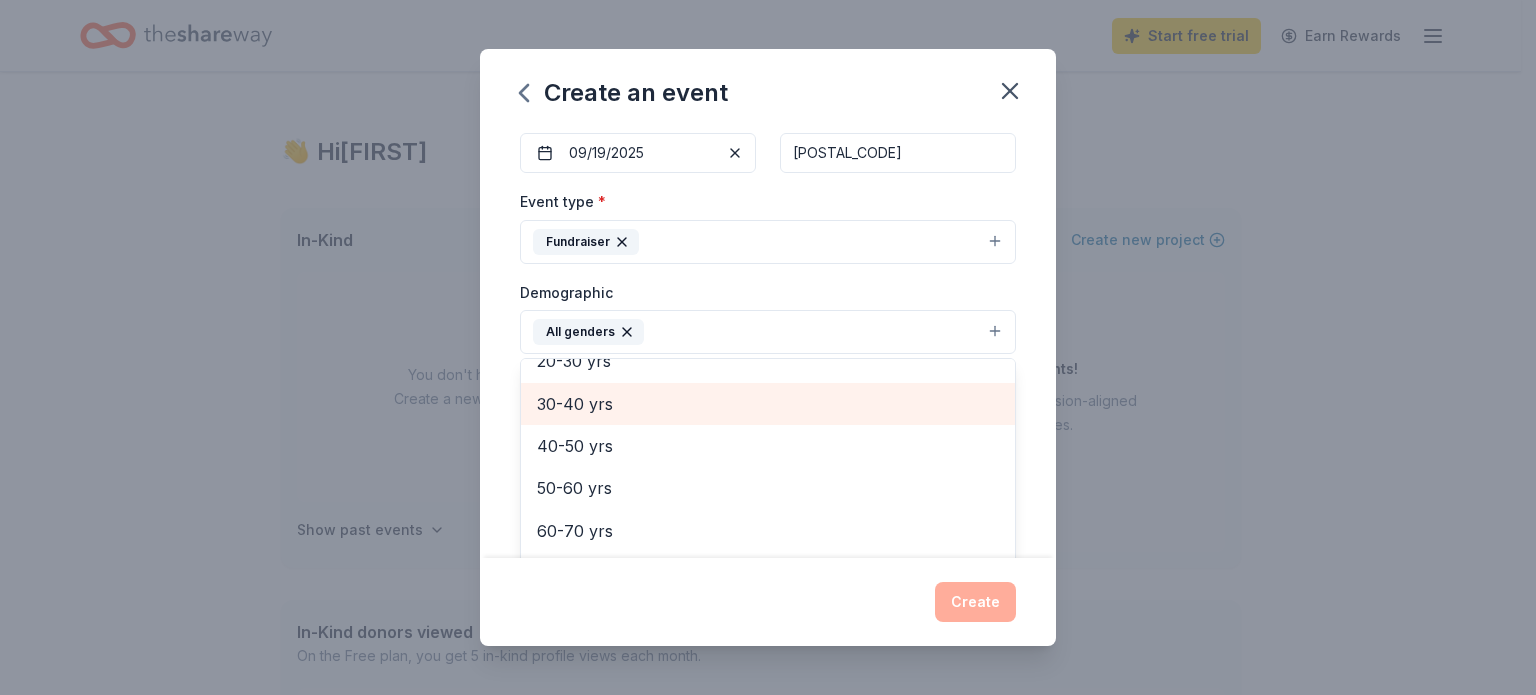 scroll, scrollTop: 278, scrollLeft: 0, axis: vertical 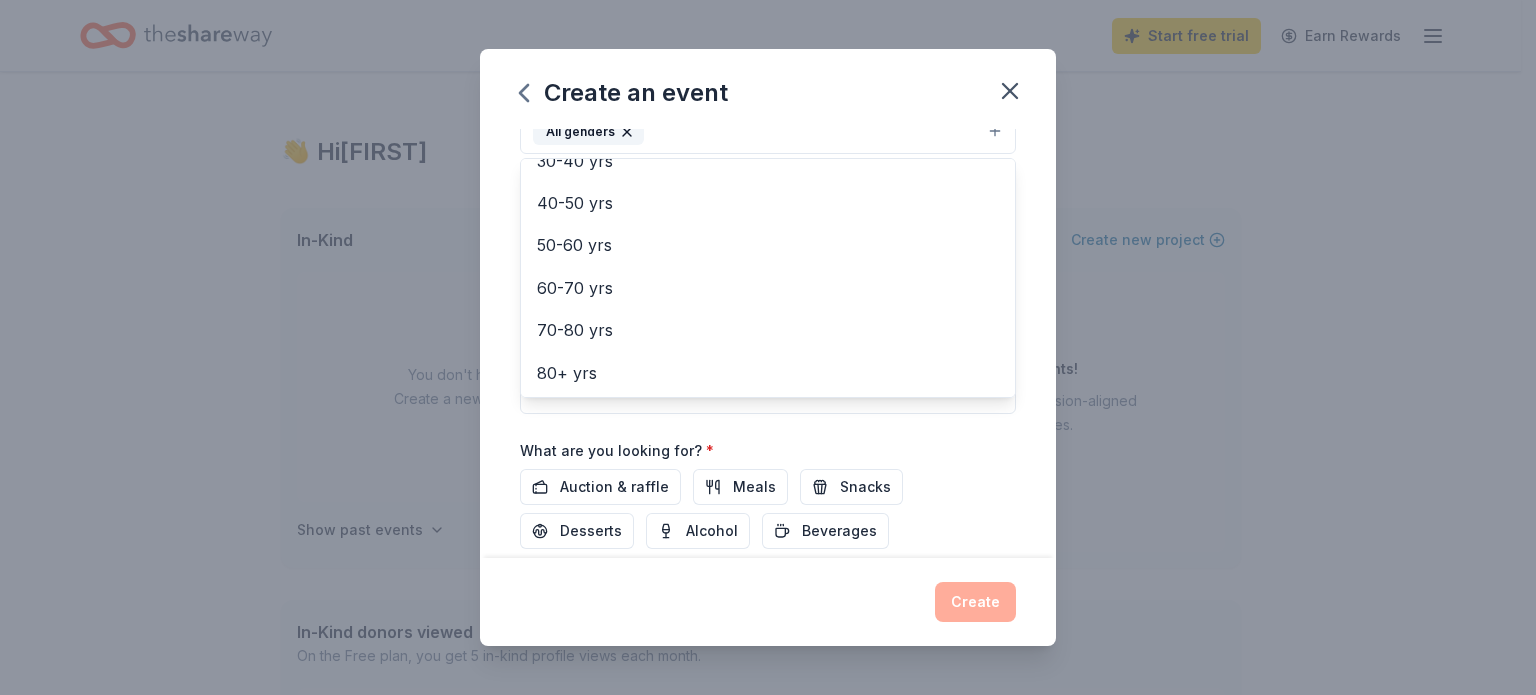 click on "Event name * The 2025 Nathan Parker Classic 30 /100 Event website theparkerfund.org Attendance * 200 Date * 09/19/2025 ZIP code * 02777 Event type * Fundraiser Demographic All genders Mostly men Mostly women All ages 0-10 yrs 10-20 yrs 20-30 yrs 30-40 yrs 40-50 yrs 50-60 yrs 60-70 yrs 70-80 yrs 80+ yrs We use this information to help brands find events with their target demographic to sponsor their products. Mailing address Apt/unit Description What are you looking for? * Auction & raffle Meals Snacks Desserts Alcohol Beverages Send me reminders Email me reminders of donor application deadlines Recurring event" at bounding box center (768, 343) 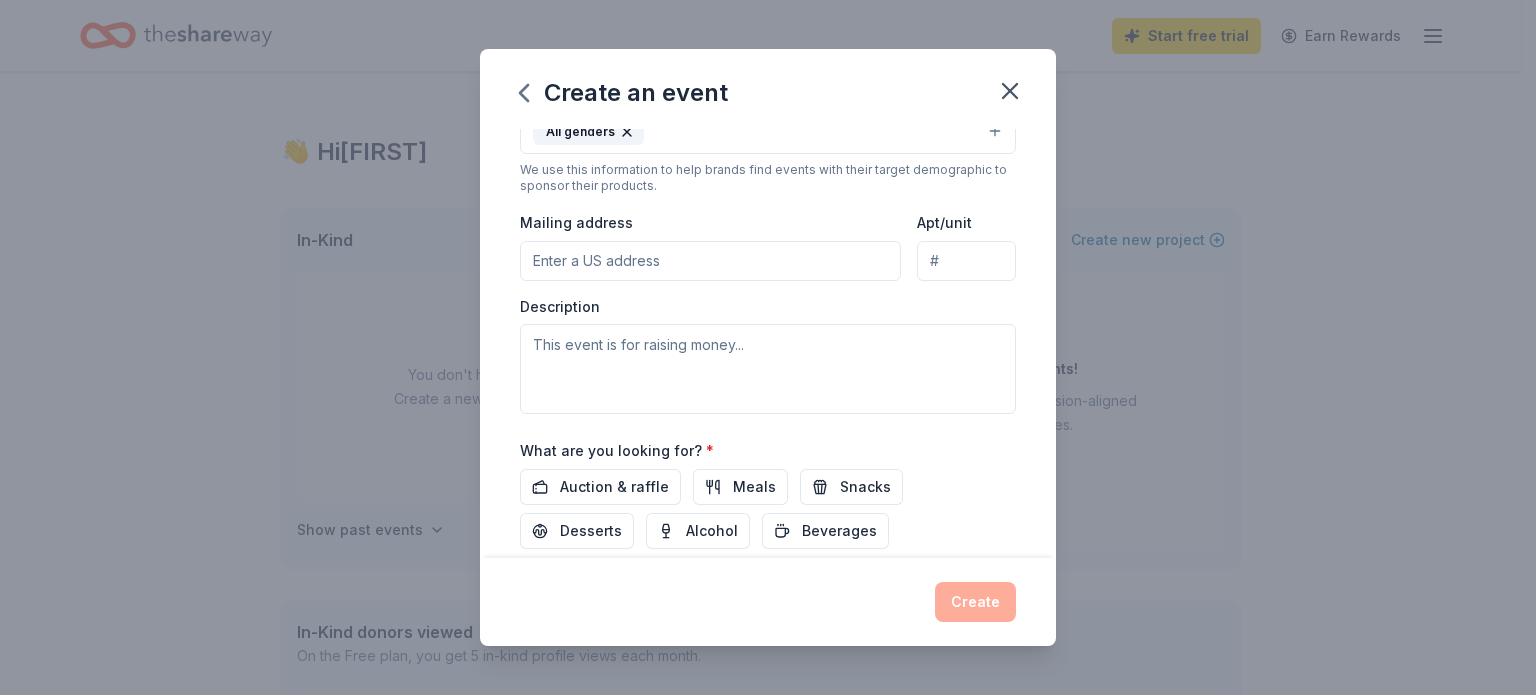 scroll, scrollTop: 381, scrollLeft: 0, axis: vertical 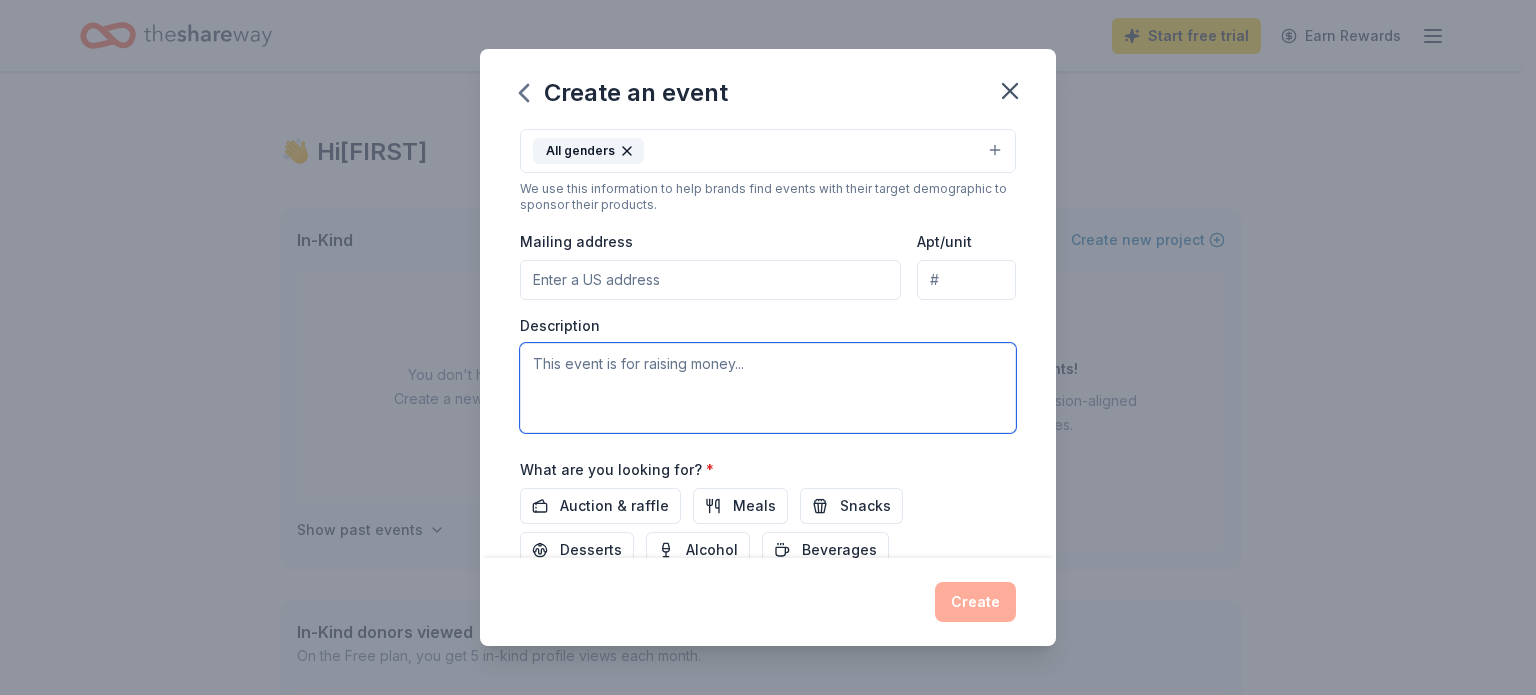 click at bounding box center (768, 388) 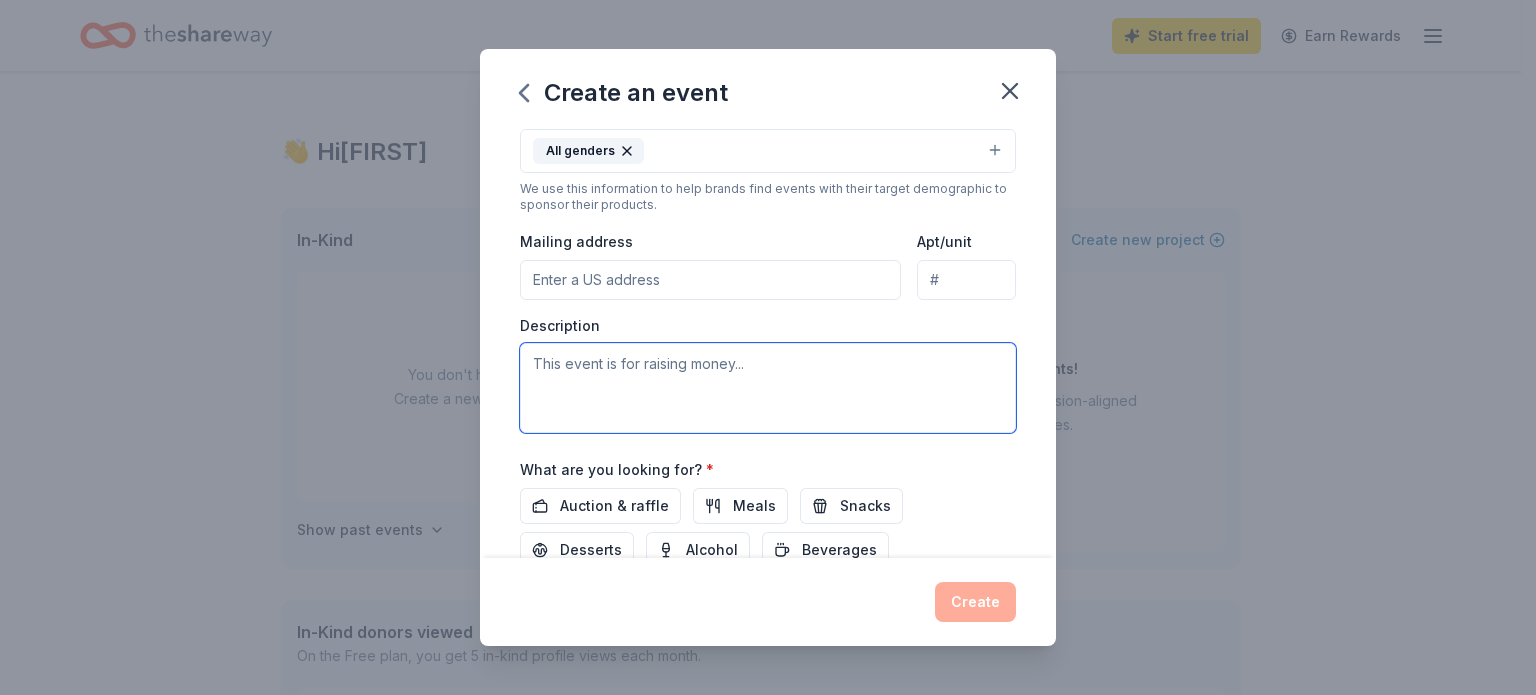 paste on "We are a 501 (c) 3 non-profit organization (ID #:811076100) whose mission is: to assist and inspire those suffering from opiate addiction as well as those impacted by individuals battling opiate addiction. We will aid those actively seeking an addiction-free lifestyle. We are committed to expanding upon the standard practices of treatment and promoting the research and implementation of new and/or alternative treatment opportunities. Although opiate addiction is the primary focus of our assistance, we also look to aid those affected by other addictions.
On Friday September 19th 2025 we are hosting the 2025 Nathan Parker Classic at the Swansea Country Club in Swansea, MA. Non-profits are dependent upon the generosity of strangers, but we believe strangers are simply relationships yet to be forged. We extend our hand in the hopes of starting one in the name of greater good. The event is anticipating 200 local consumers to be in attendance who are eager to support not only the cause but the businesses who sup..." 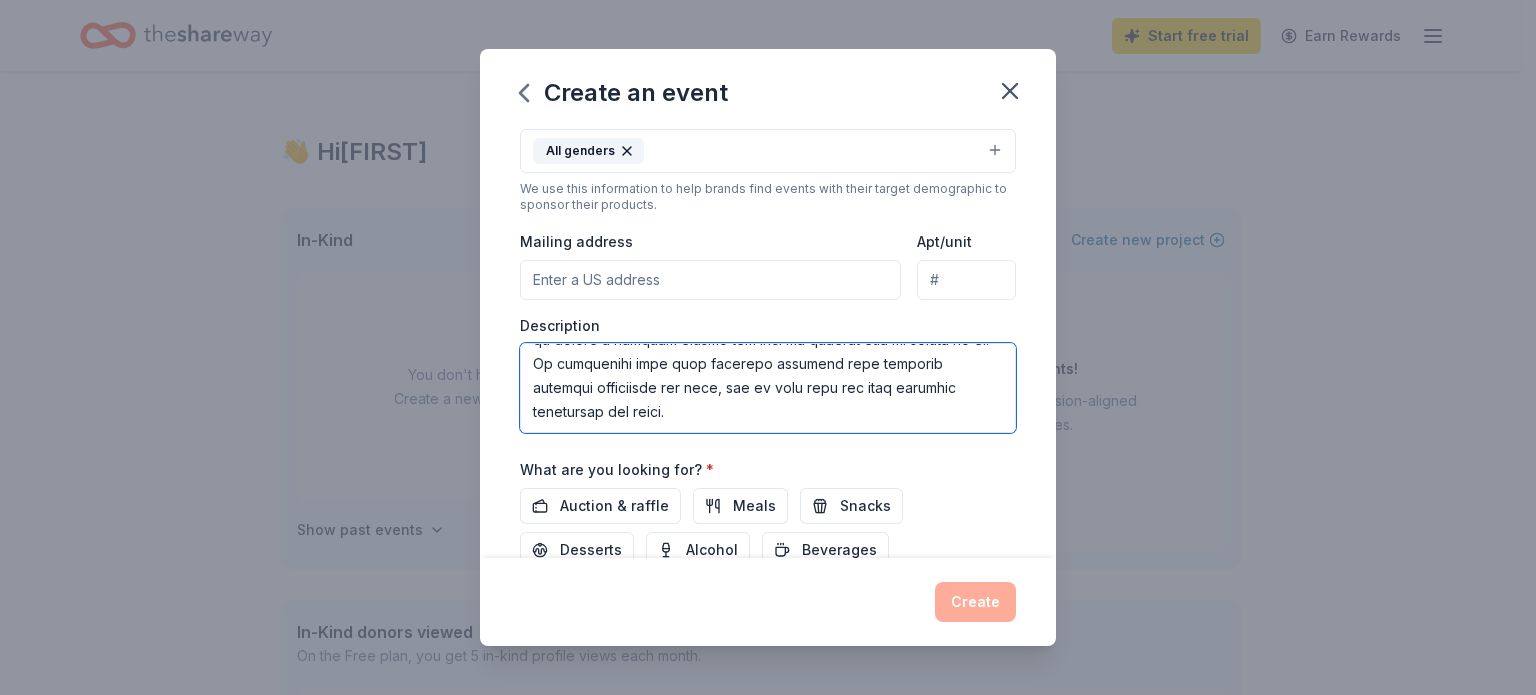 scroll, scrollTop: 552, scrollLeft: 0, axis: vertical 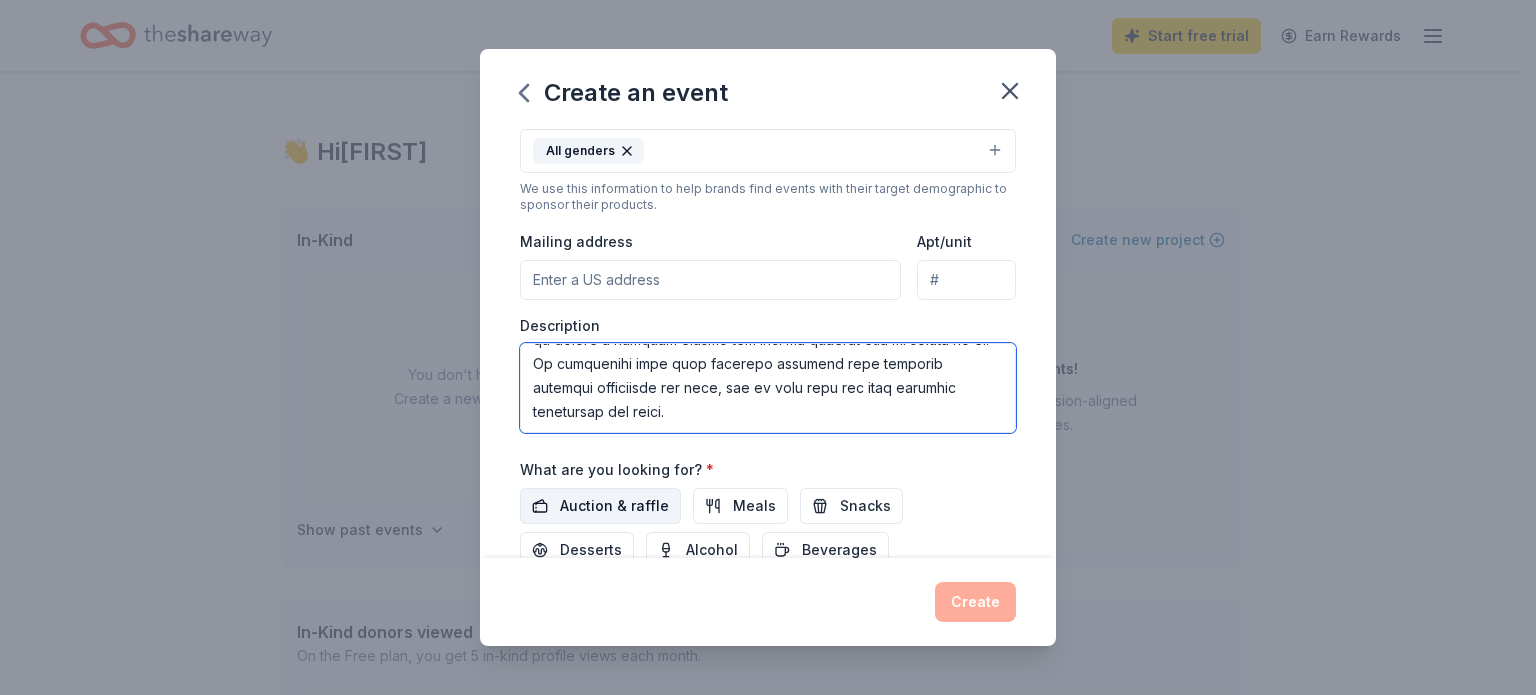 type on "We are a 501 (c) 3 non-profit organization (ID #:811076100) whose mission is: to assist and inspire those suffering from opiate addiction as well as those impacted by individuals battling opiate addiction. We will aid those actively seeking an addiction-free lifestyle. We are committed to expanding upon the standard practices of treatment and promoting the research and implementation of new and/or alternative treatment opportunities. Although opiate addiction is the primary focus of our assistance, we also look to aid those affected by other addictions.
On Friday September 19th 2025 we are hosting the 2025 Nathan Parker Classic at the Swansea Country Club in Swansea, MA. Non-profits are dependent upon the generosity of strangers, but we believe strangers are simply relationships yet to be forged. We extend our hand in the hopes of starting one in the name of greater good. The event is anticipating 200 local consumers to be in attendance who are eager to support not only the cause but the businesses who sup..." 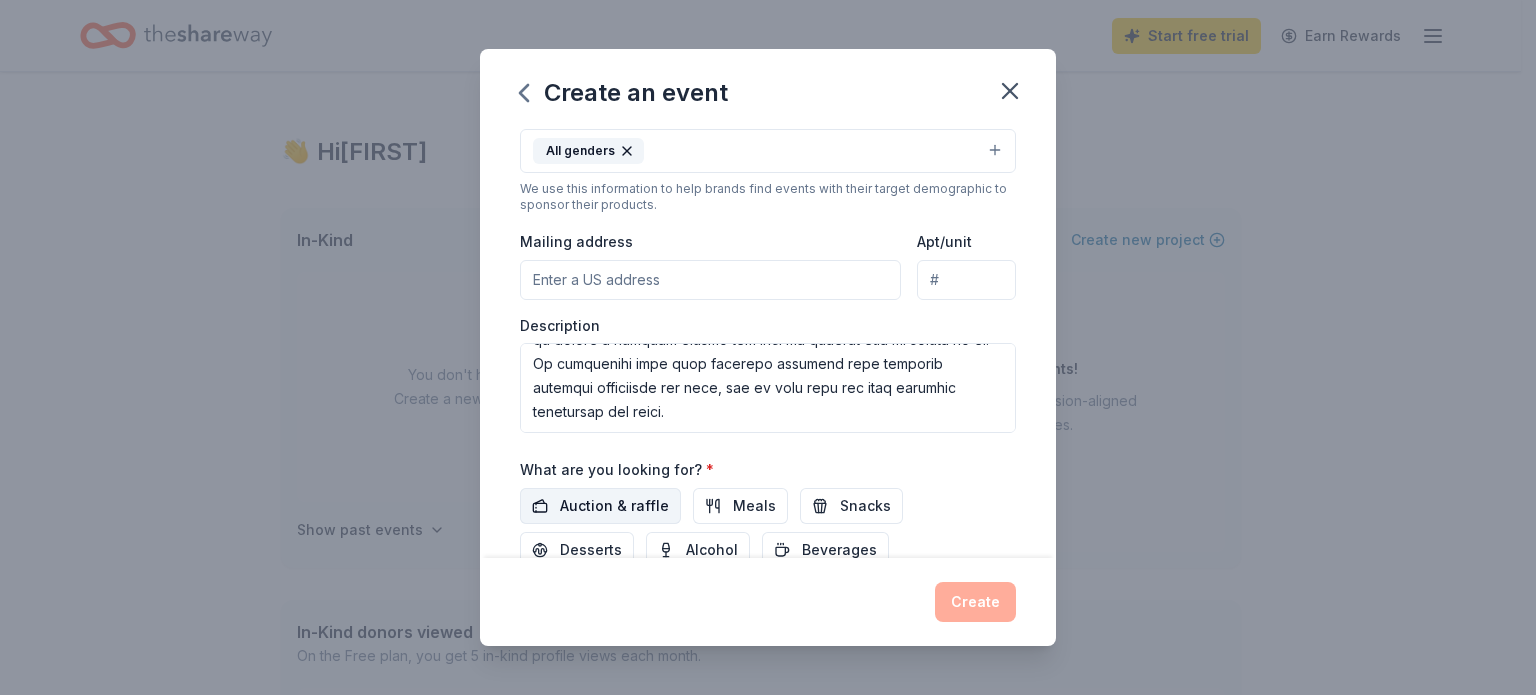 click on "Auction & raffle" at bounding box center [614, 506] 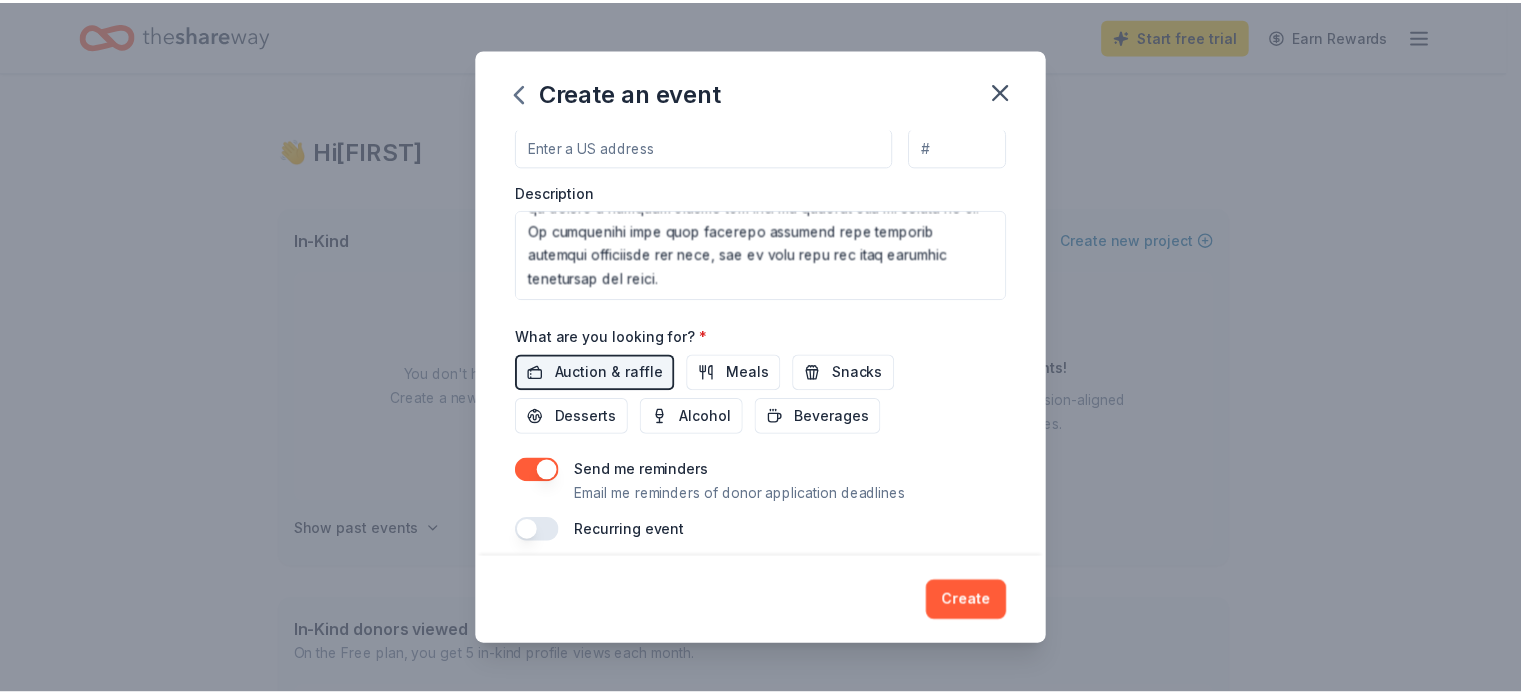 scroll, scrollTop: 529, scrollLeft: 0, axis: vertical 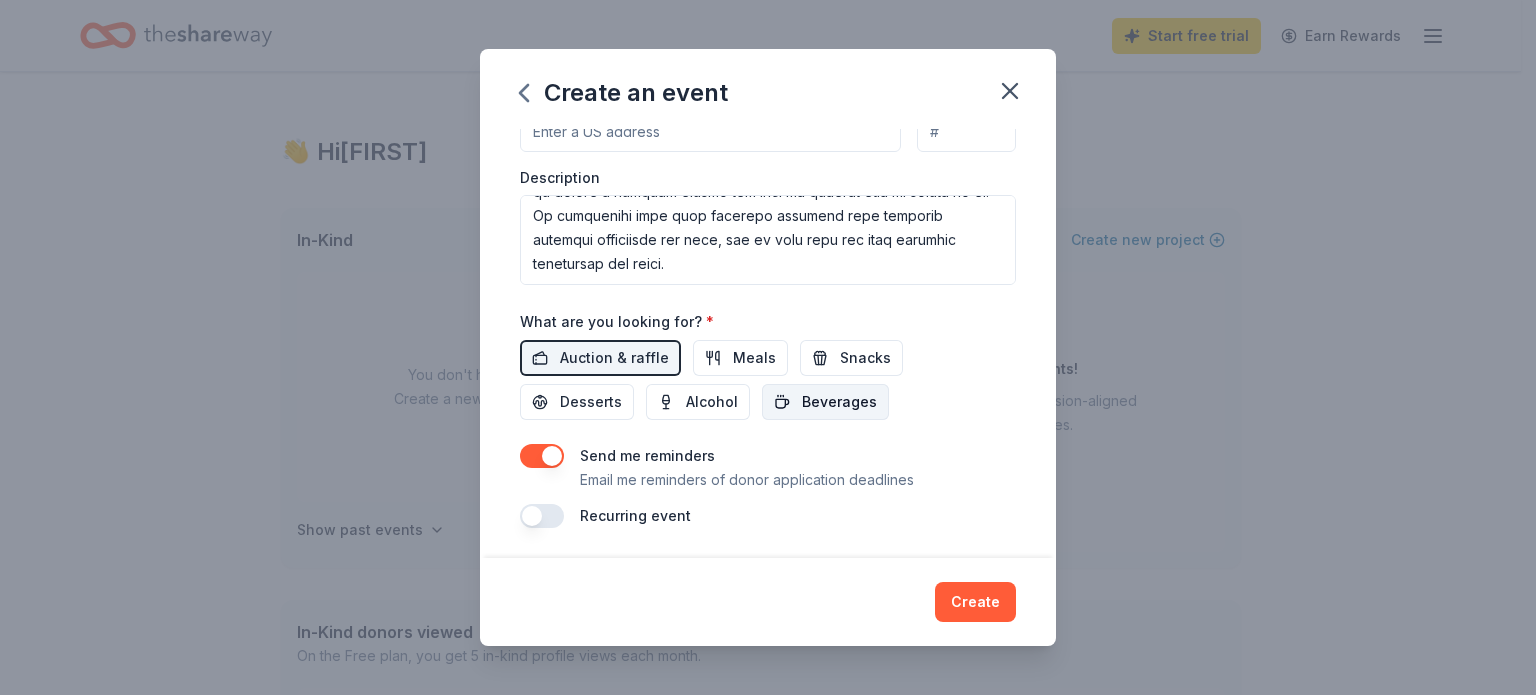 click on "Beverages" at bounding box center [825, 402] 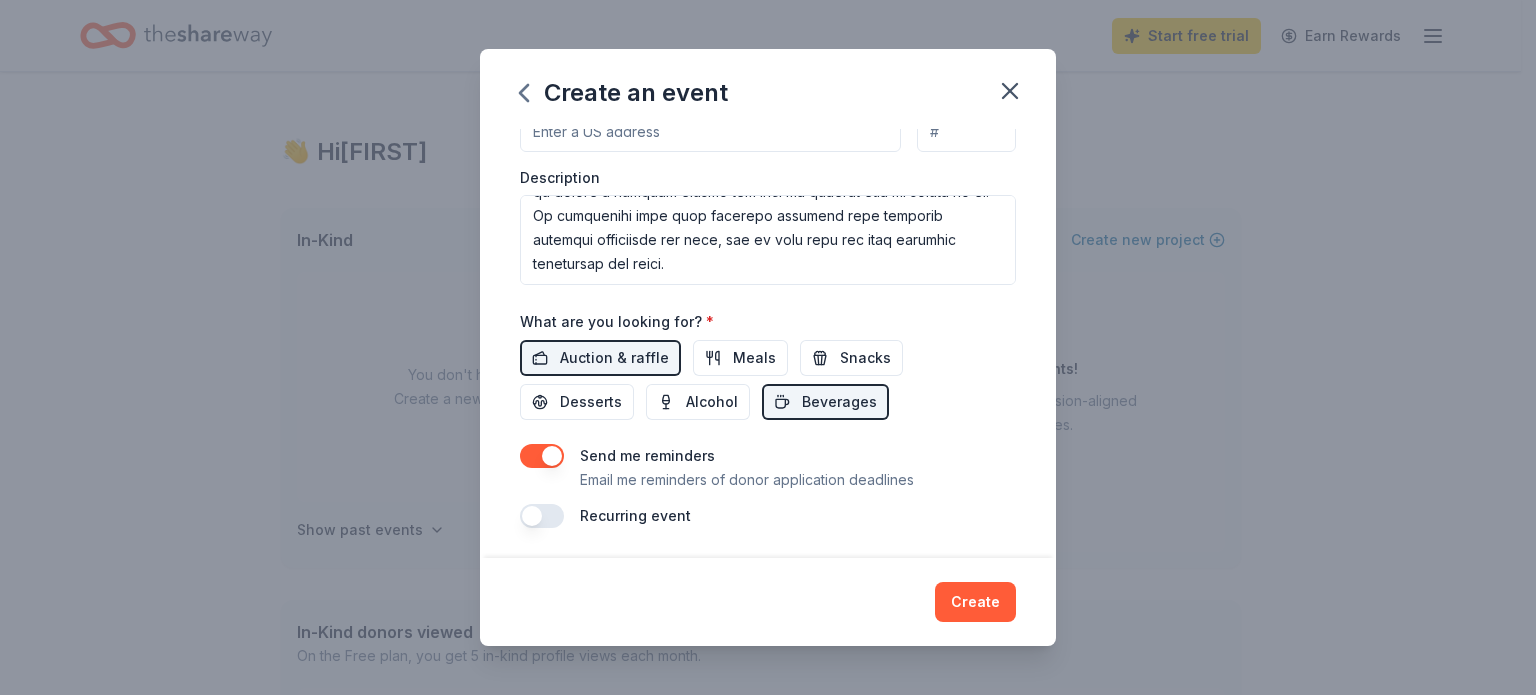 click on "Send me reminders Email me reminders of donor application deadlines" at bounding box center (768, 468) 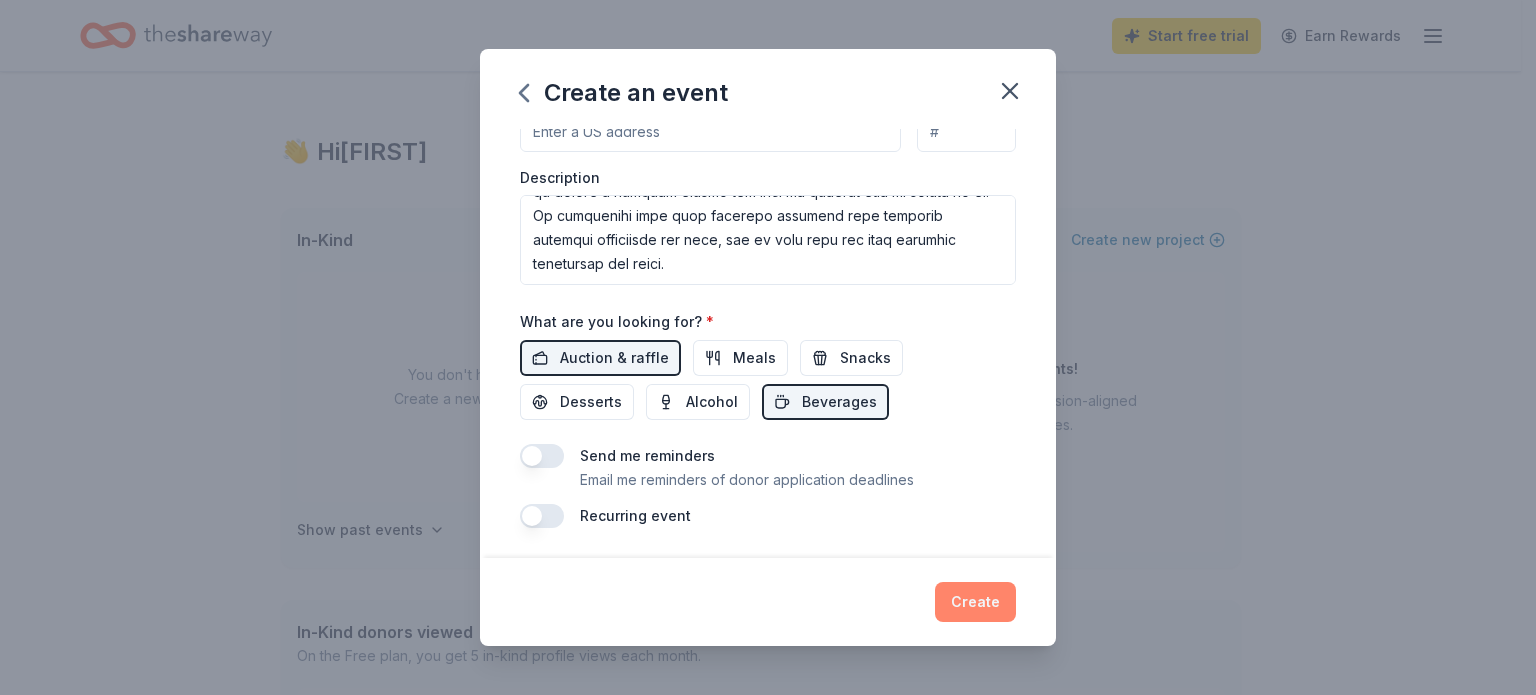 click on "Create" at bounding box center [975, 602] 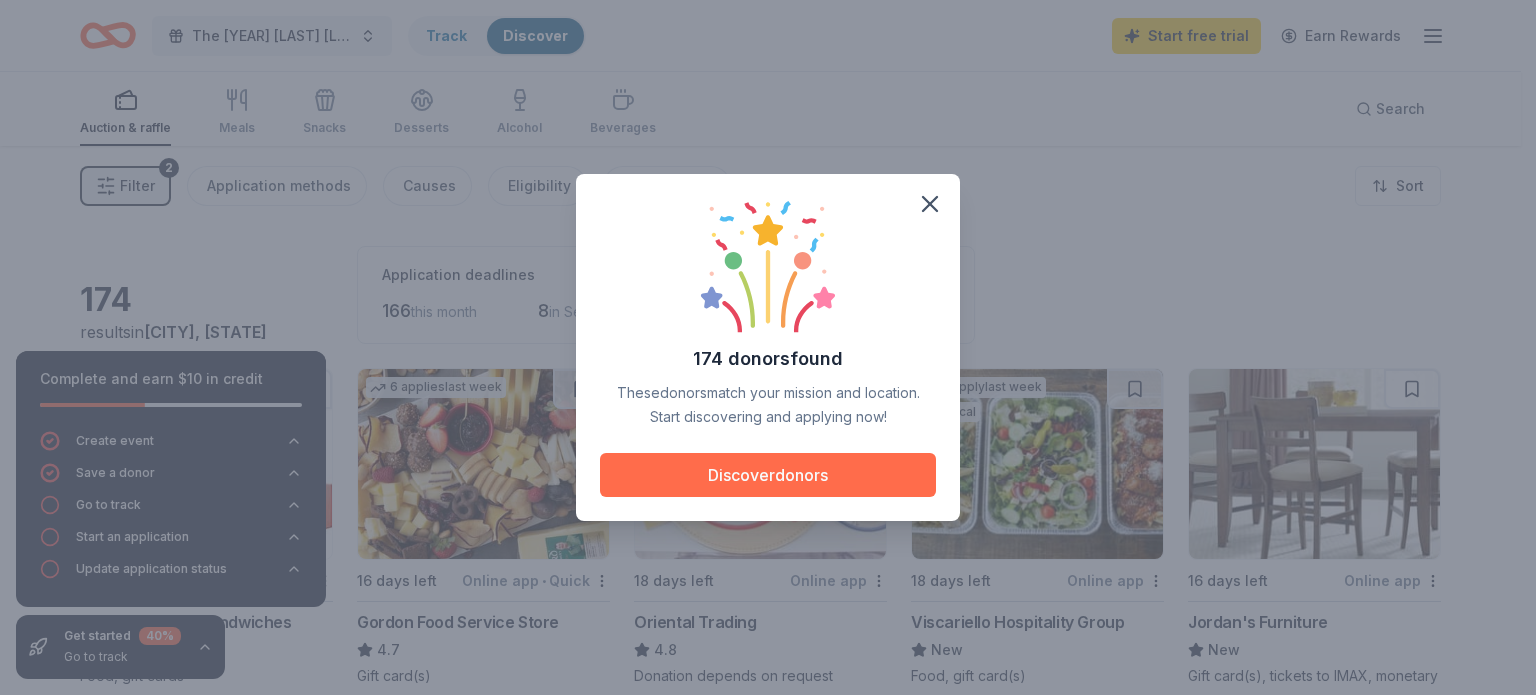 click on "Discover  donors" at bounding box center (768, 475) 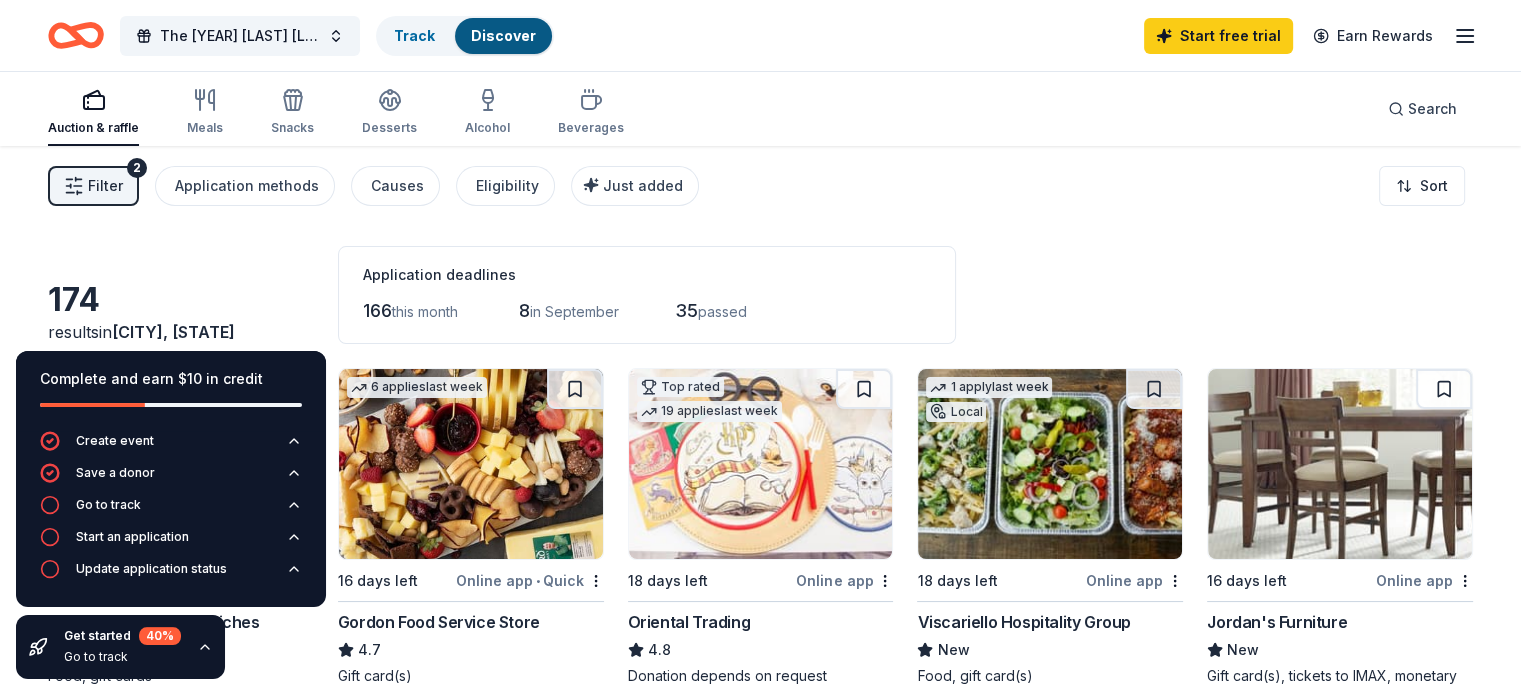 click 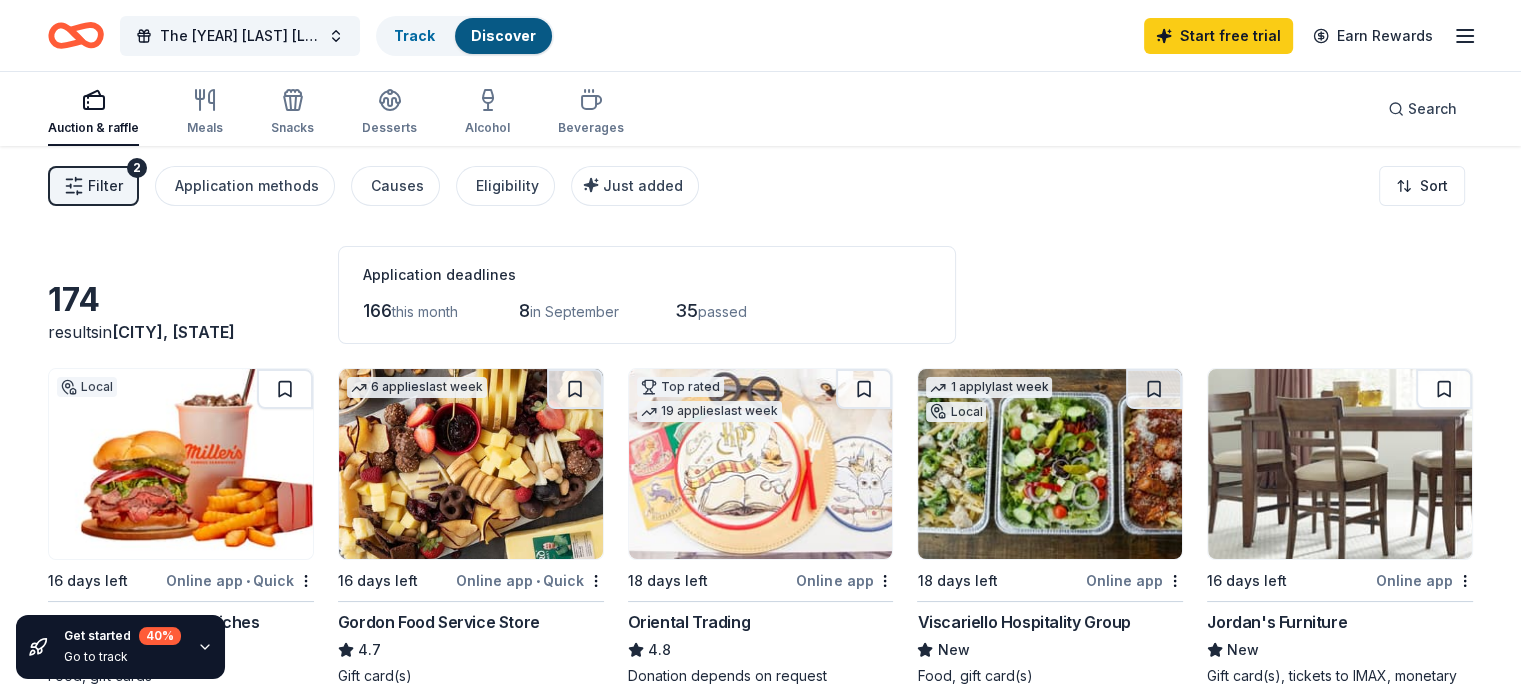 click 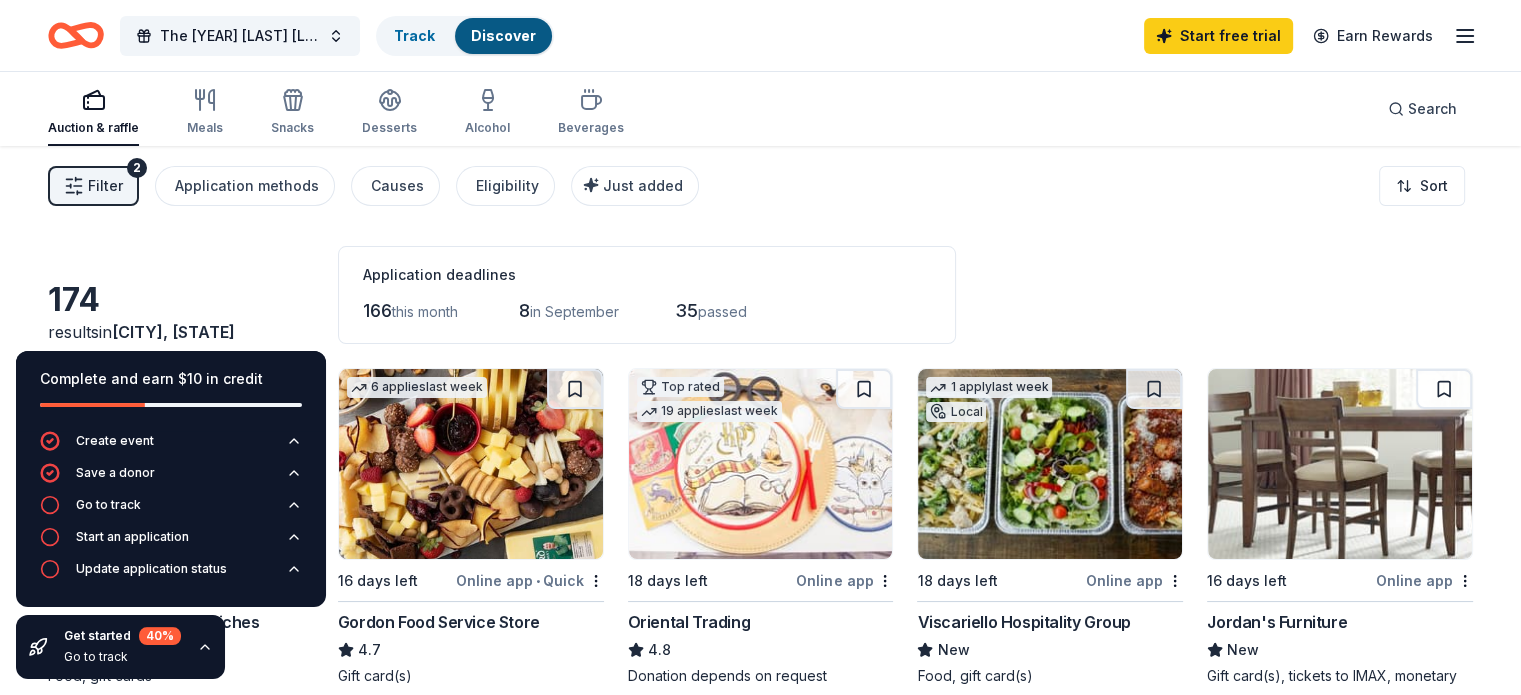 click 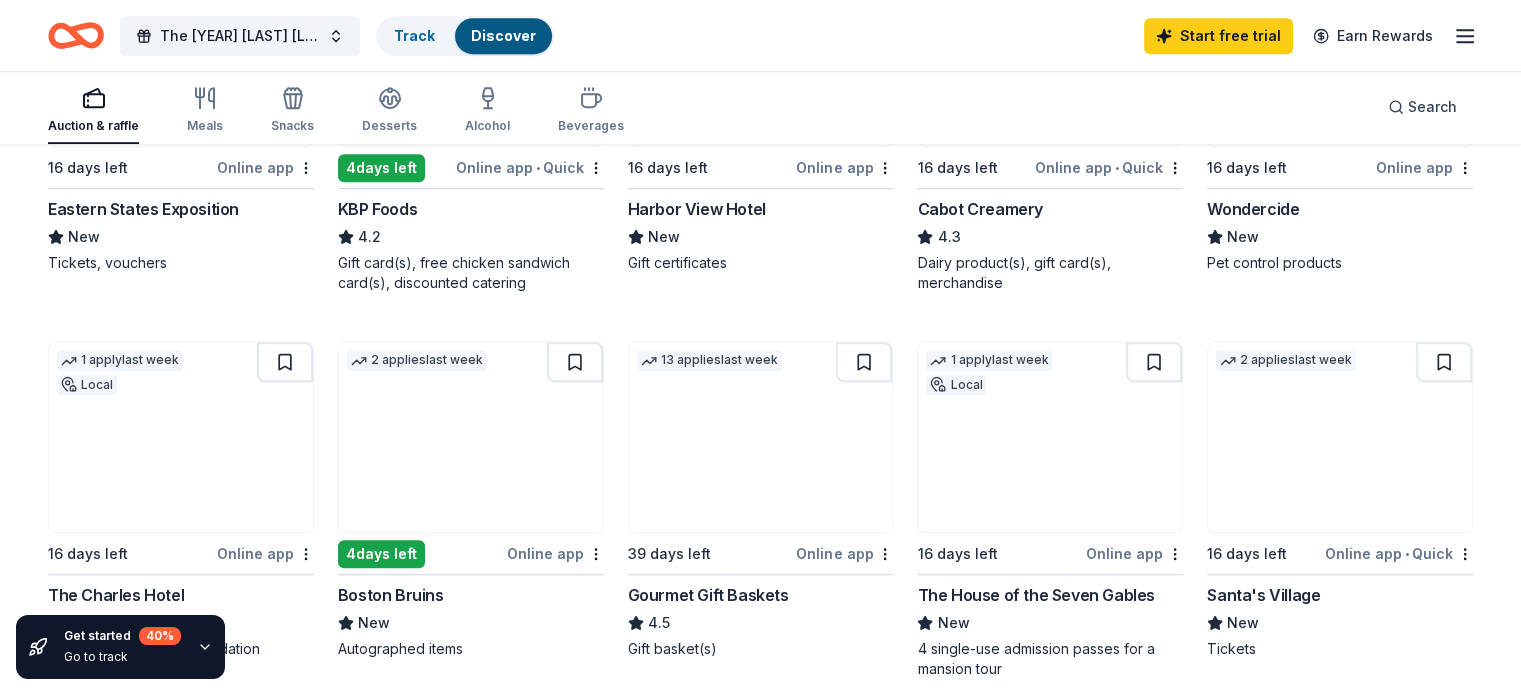 scroll, scrollTop: 1200, scrollLeft: 0, axis: vertical 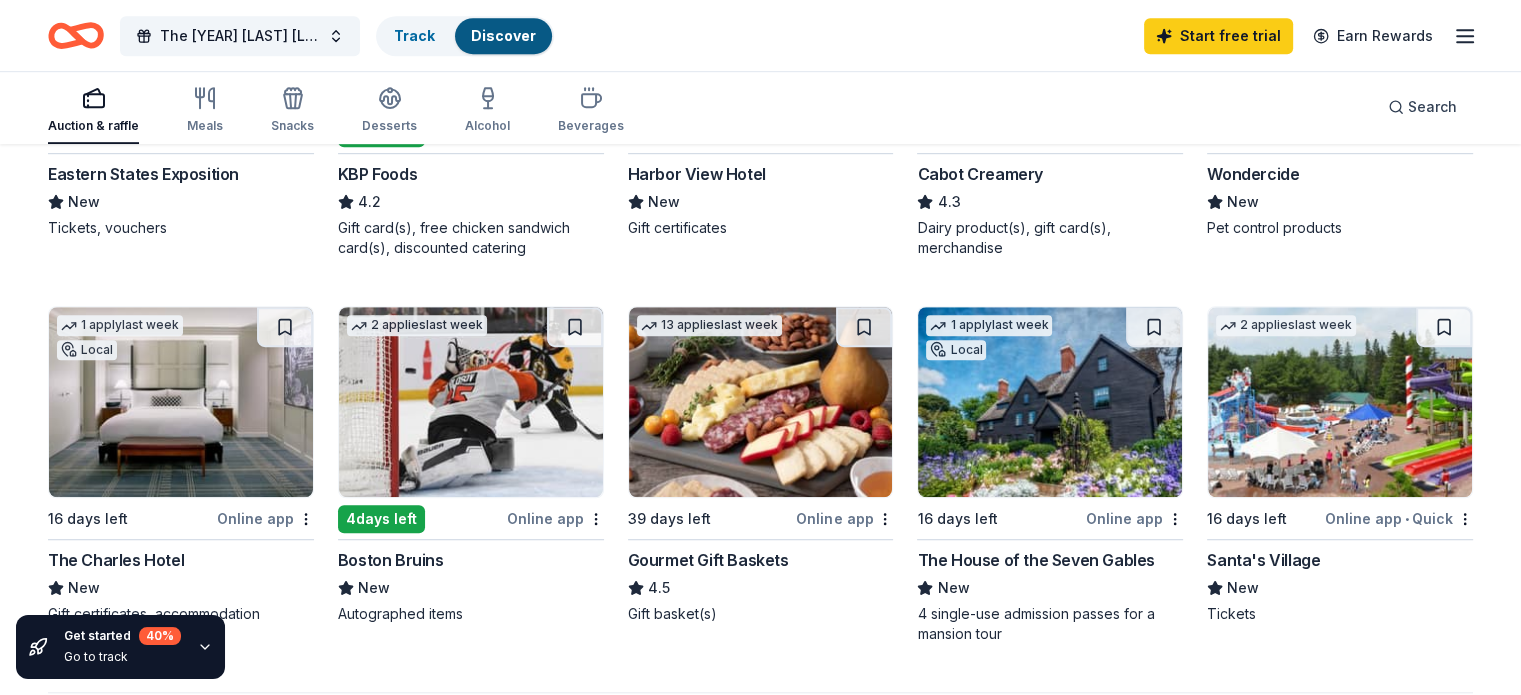 click on "4  days left" at bounding box center (381, 519) 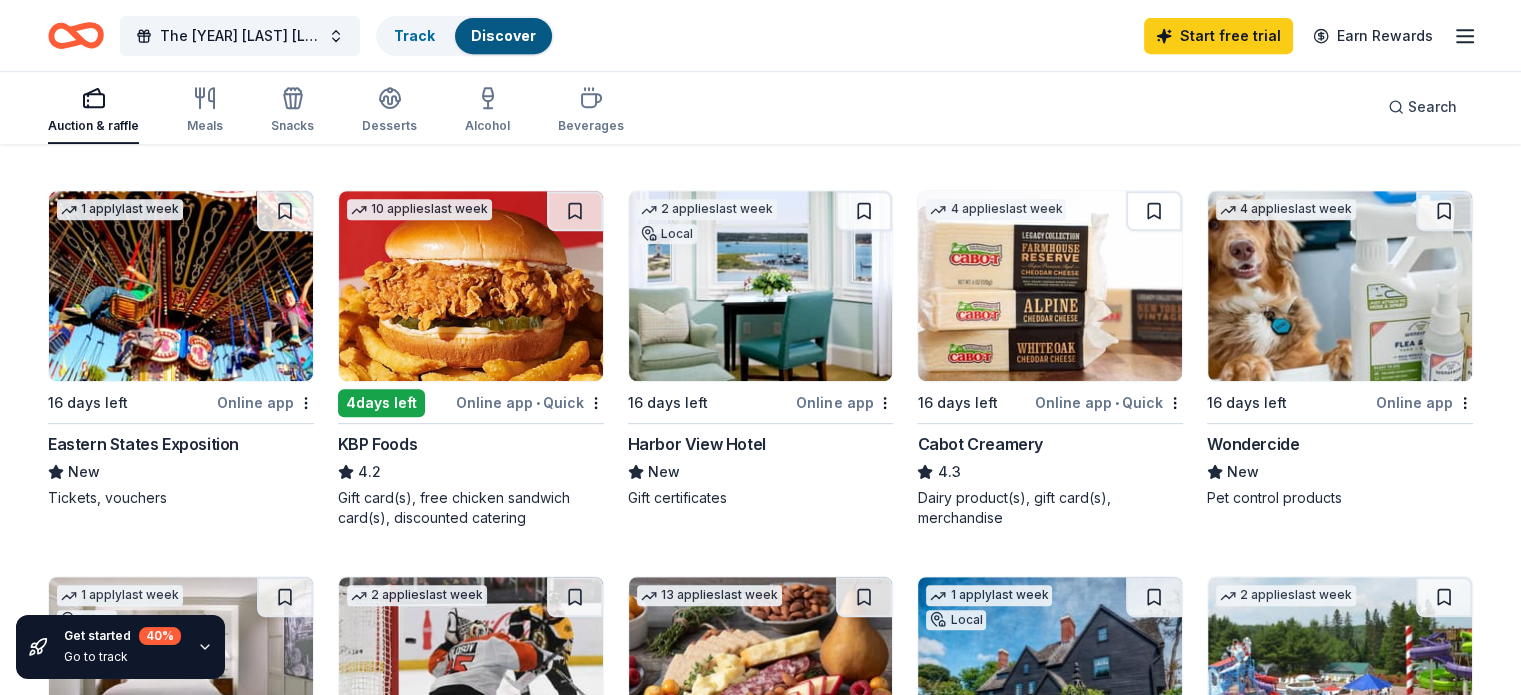scroll, scrollTop: 896, scrollLeft: 0, axis: vertical 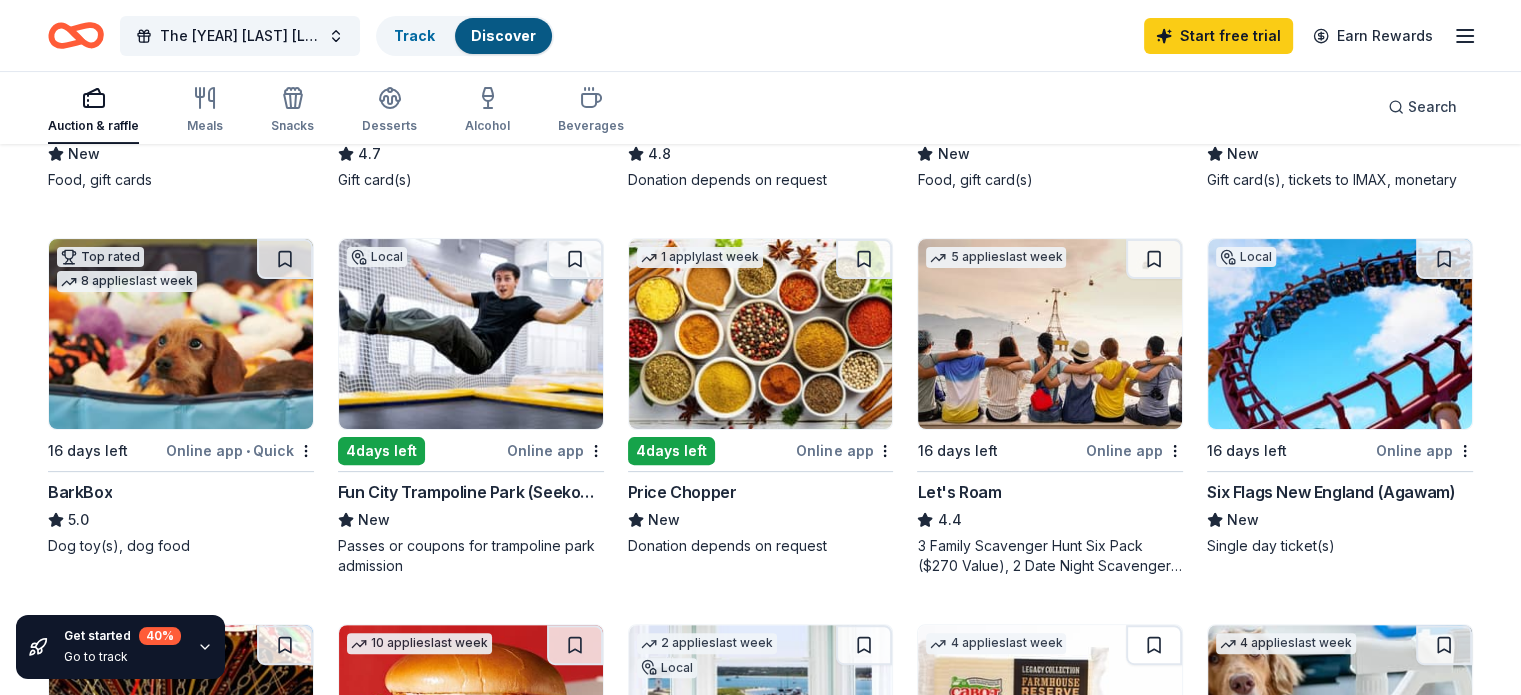 click at bounding box center [1340, 334] 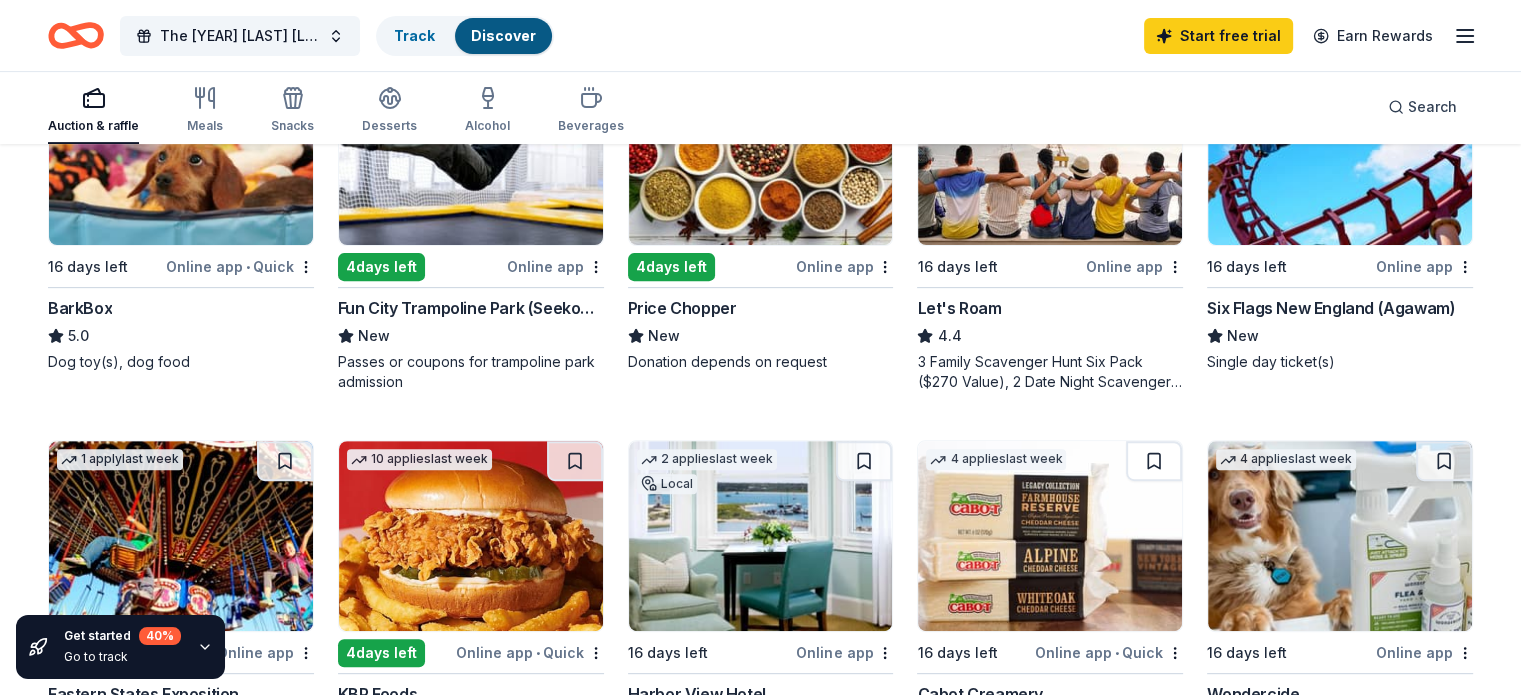 scroll, scrollTop: 1000, scrollLeft: 0, axis: vertical 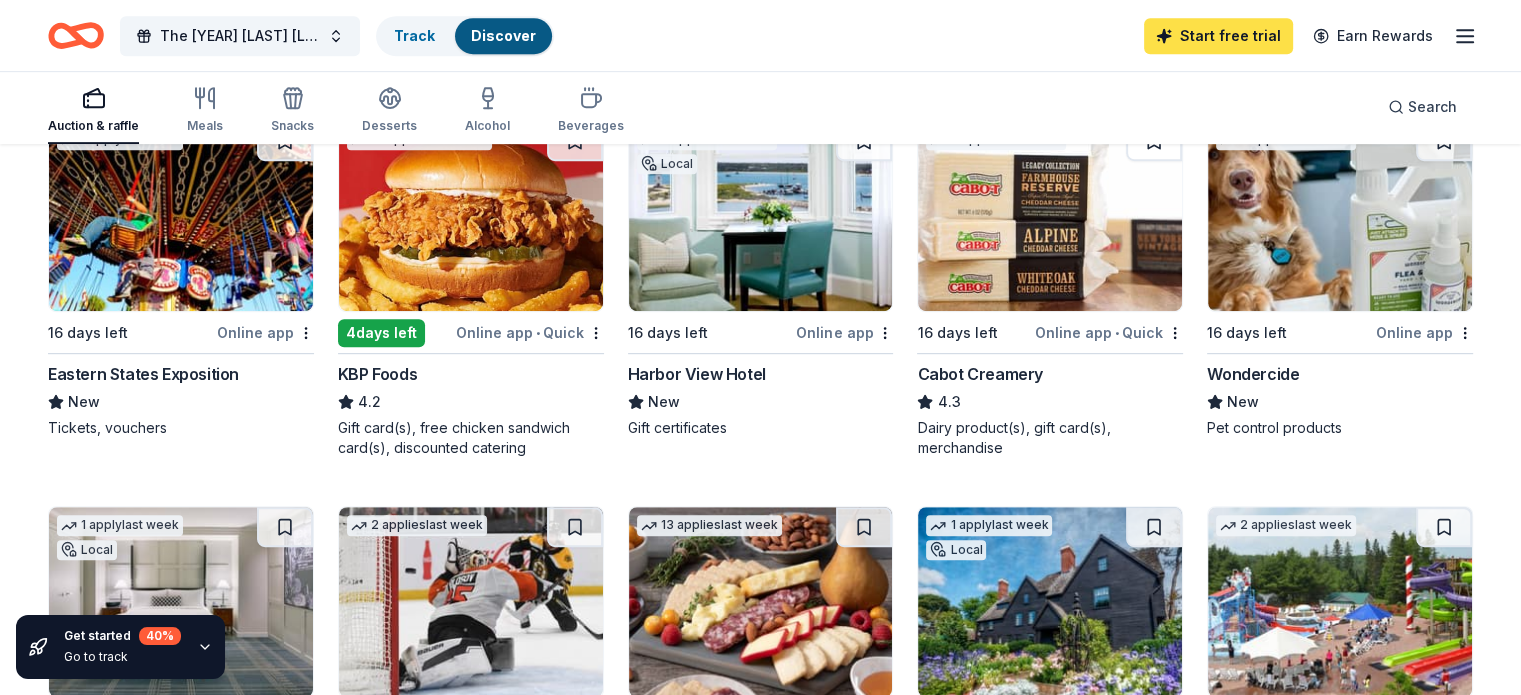 click on "Start free  trial" at bounding box center (1218, 36) 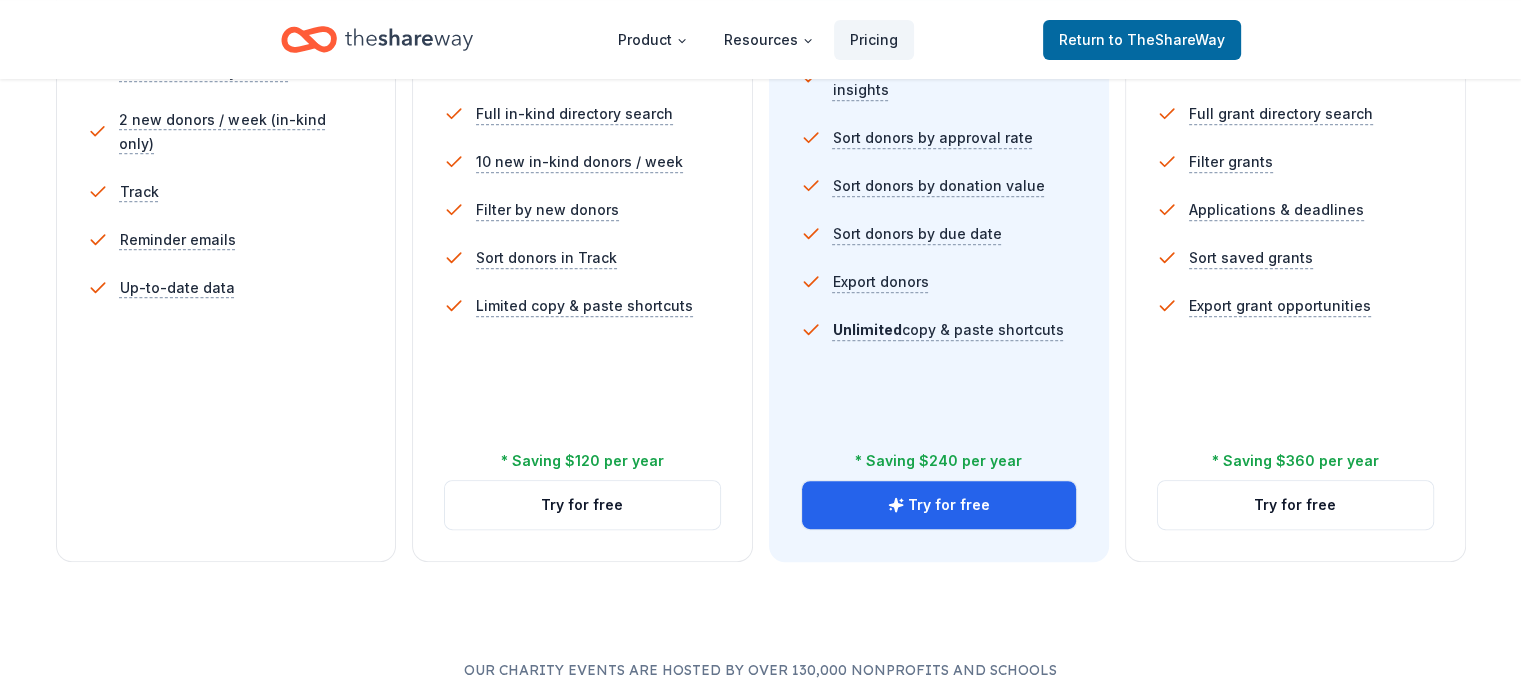 scroll, scrollTop: 700, scrollLeft: 0, axis: vertical 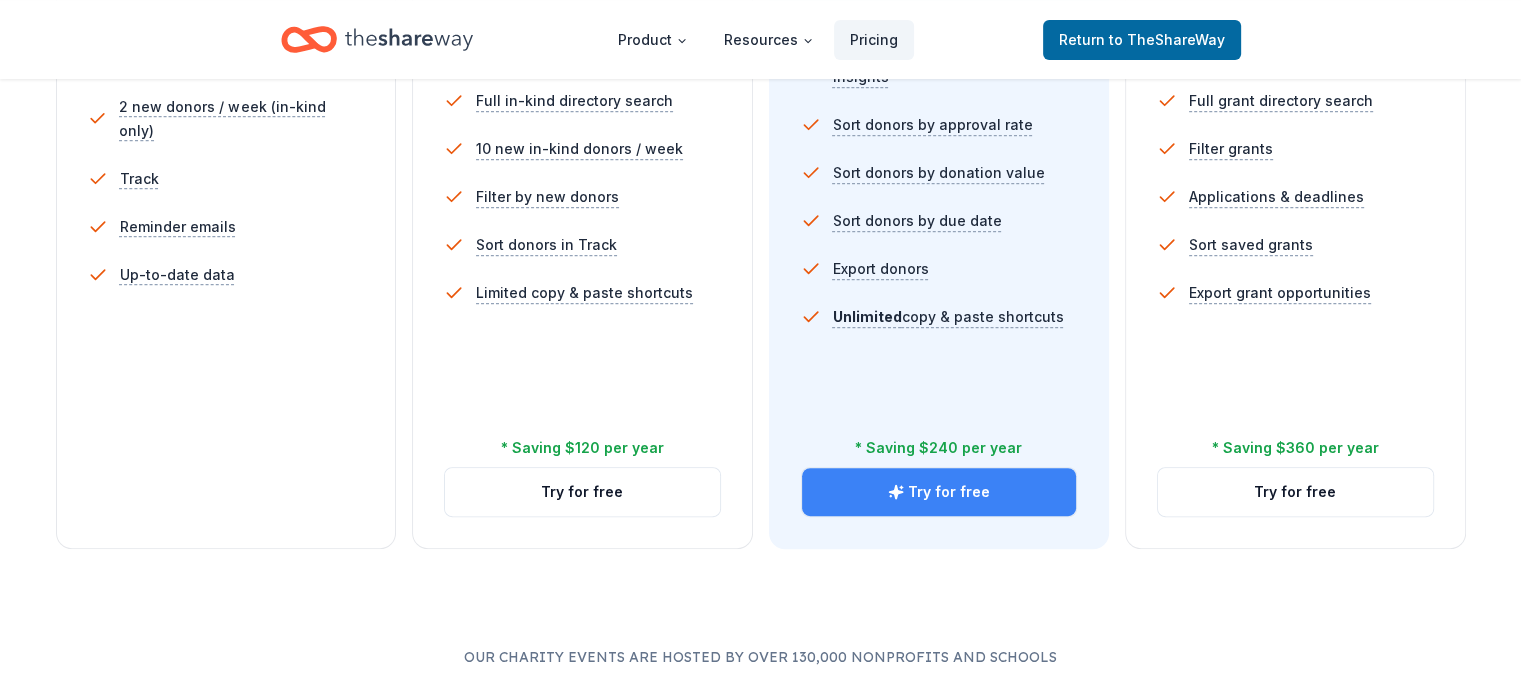 click on "Try for free" at bounding box center [939, 492] 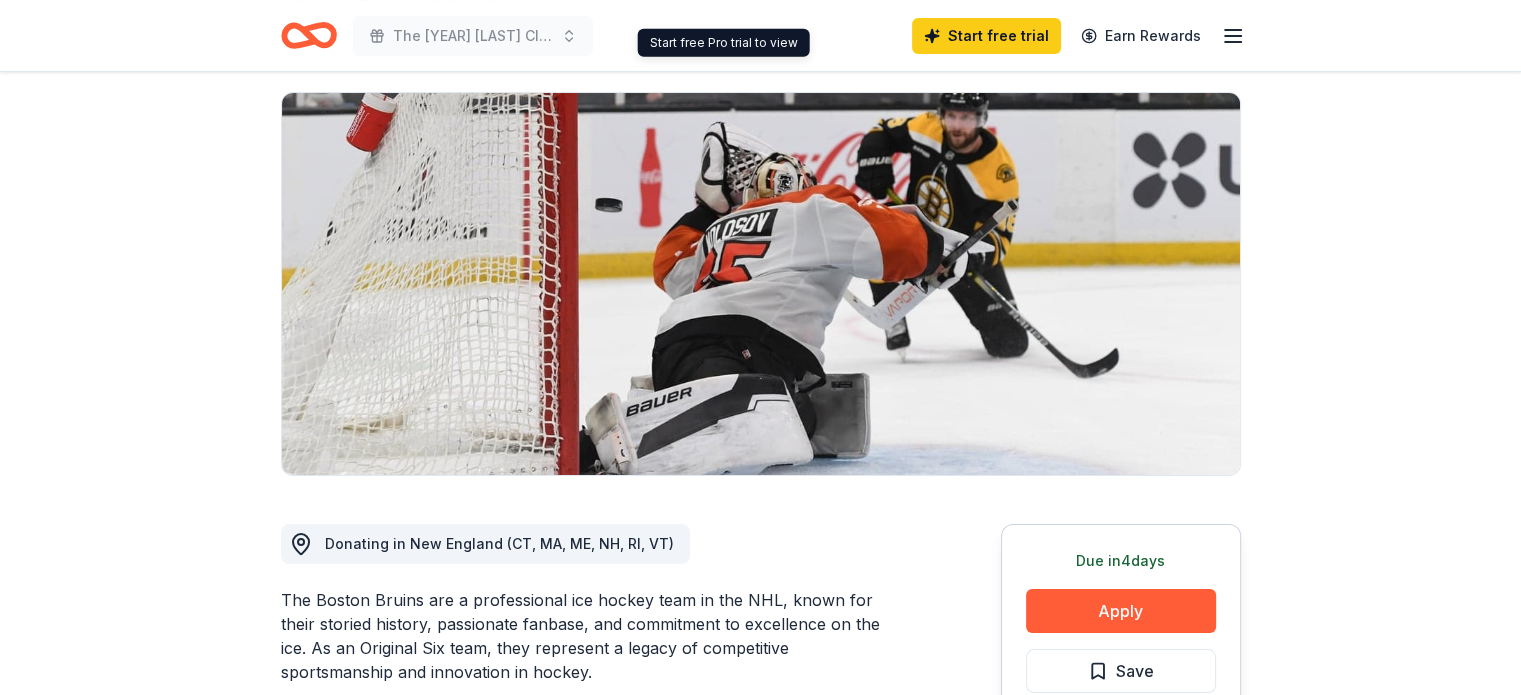 scroll, scrollTop: 300, scrollLeft: 0, axis: vertical 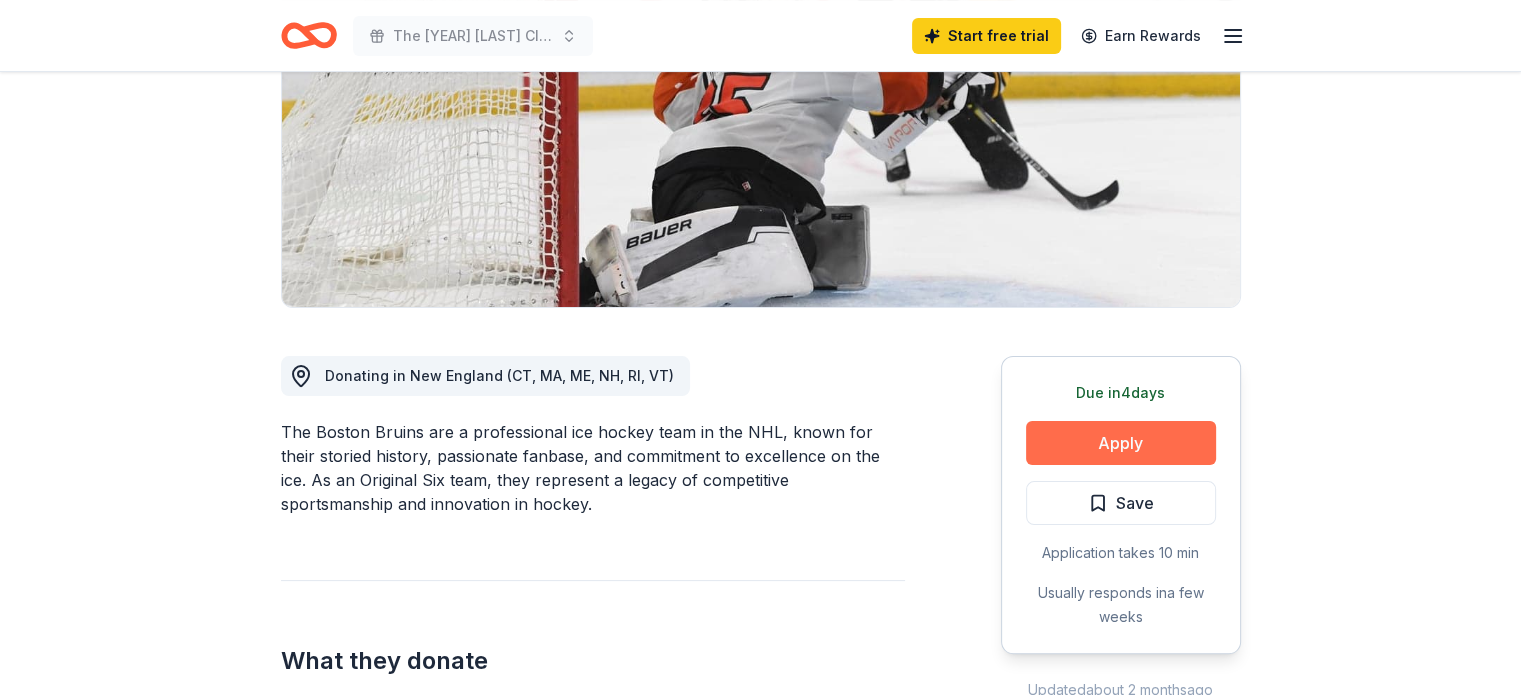 click on "Apply" at bounding box center (1121, 443) 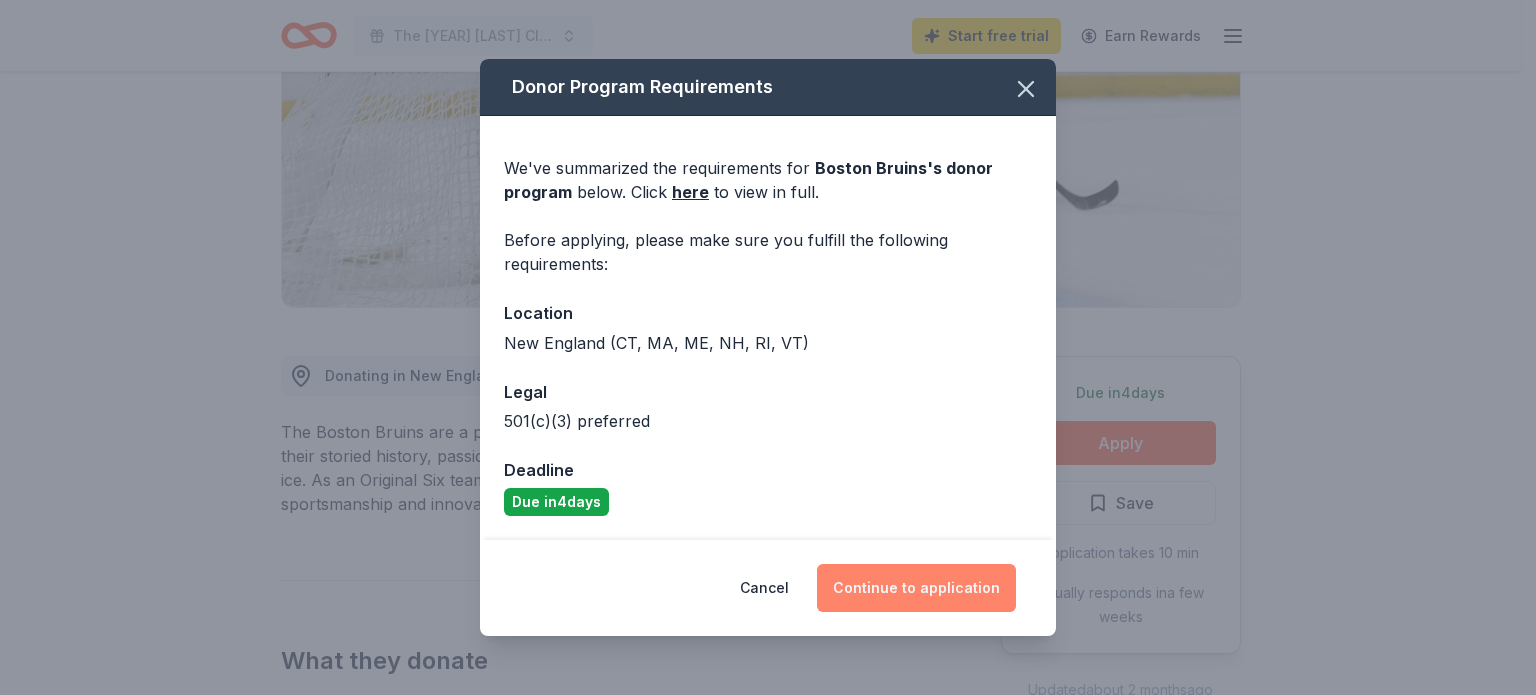 click on "Continue to application" at bounding box center [916, 588] 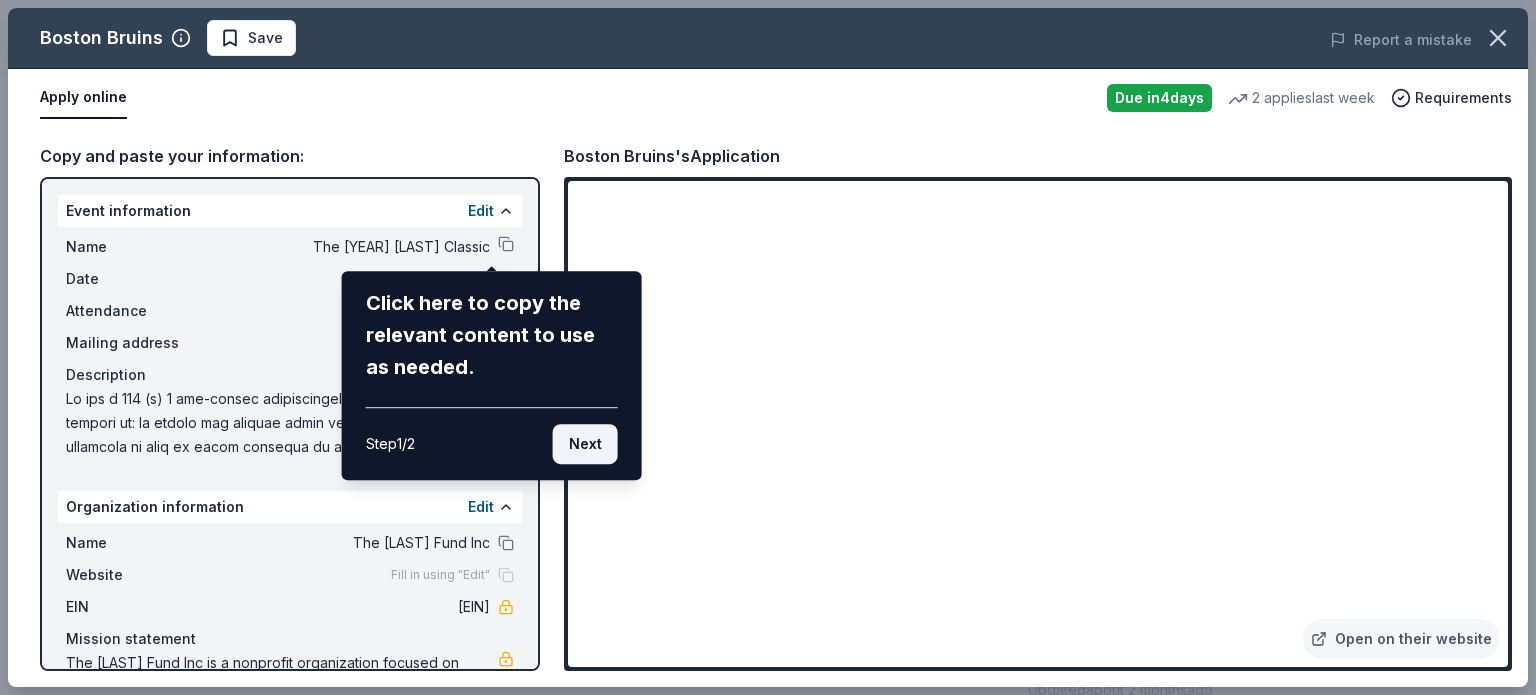 click on "Next" at bounding box center [585, 444] 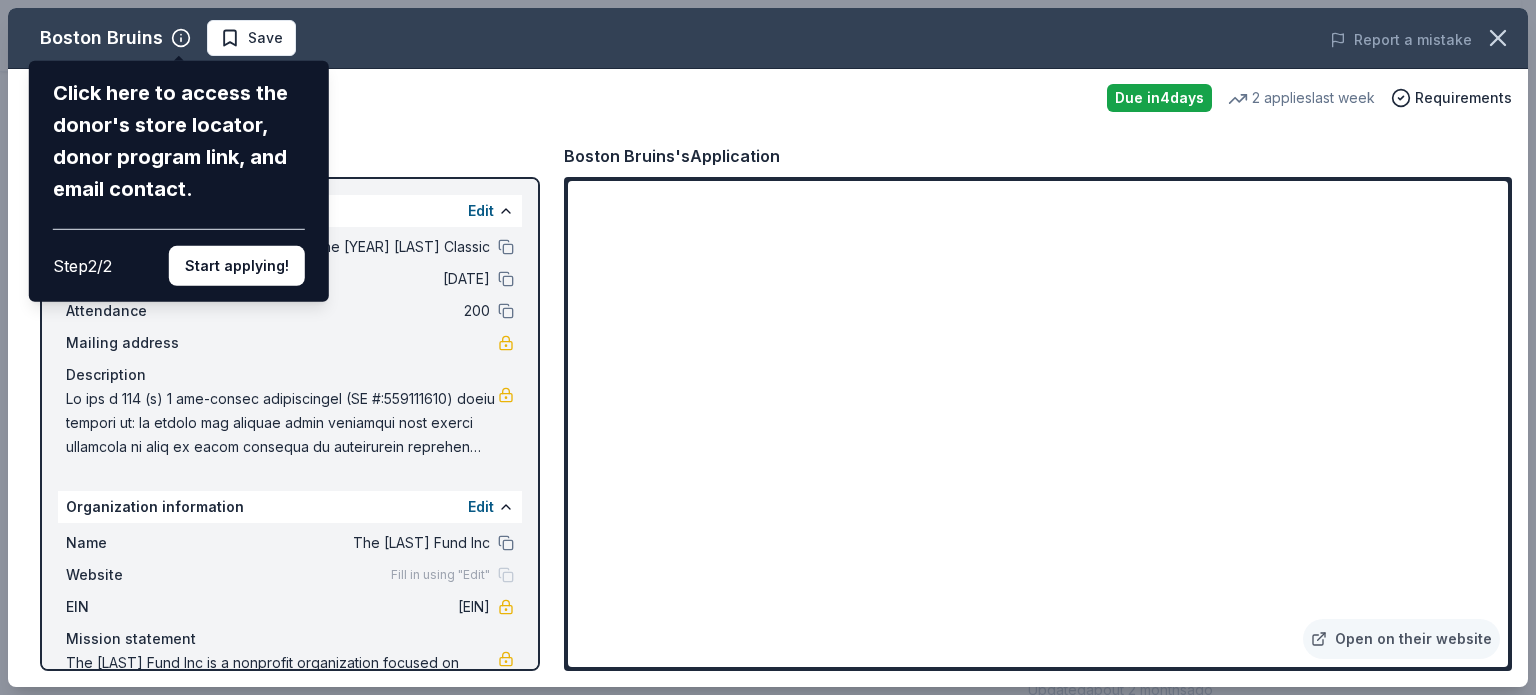 click on "Boston Bruins Click here to access the donor's store locator, donor program link, and email contact. Step  2 / 2 Start applying! Save Report a mistake Apply online Due in  4  days 2   applies  last week Requirements Copy and paste your information: Event information Edit Name The 2025 Nathan Parker Classic Date 09/19/25 Attendance 200 Mailing address Description Organization information Edit Name The Parker Fund Inc Website Fill in using "Edit" EIN 81-1076100 Mission statement The Parker Fund Inc is a nonprofit organization focused on diseases, disorders, and medical disciplines. It is based in Attleboro, MA. It received its nonprofit status in 2016. Boston Bruins's  Application Open on their website" at bounding box center [768, 347] 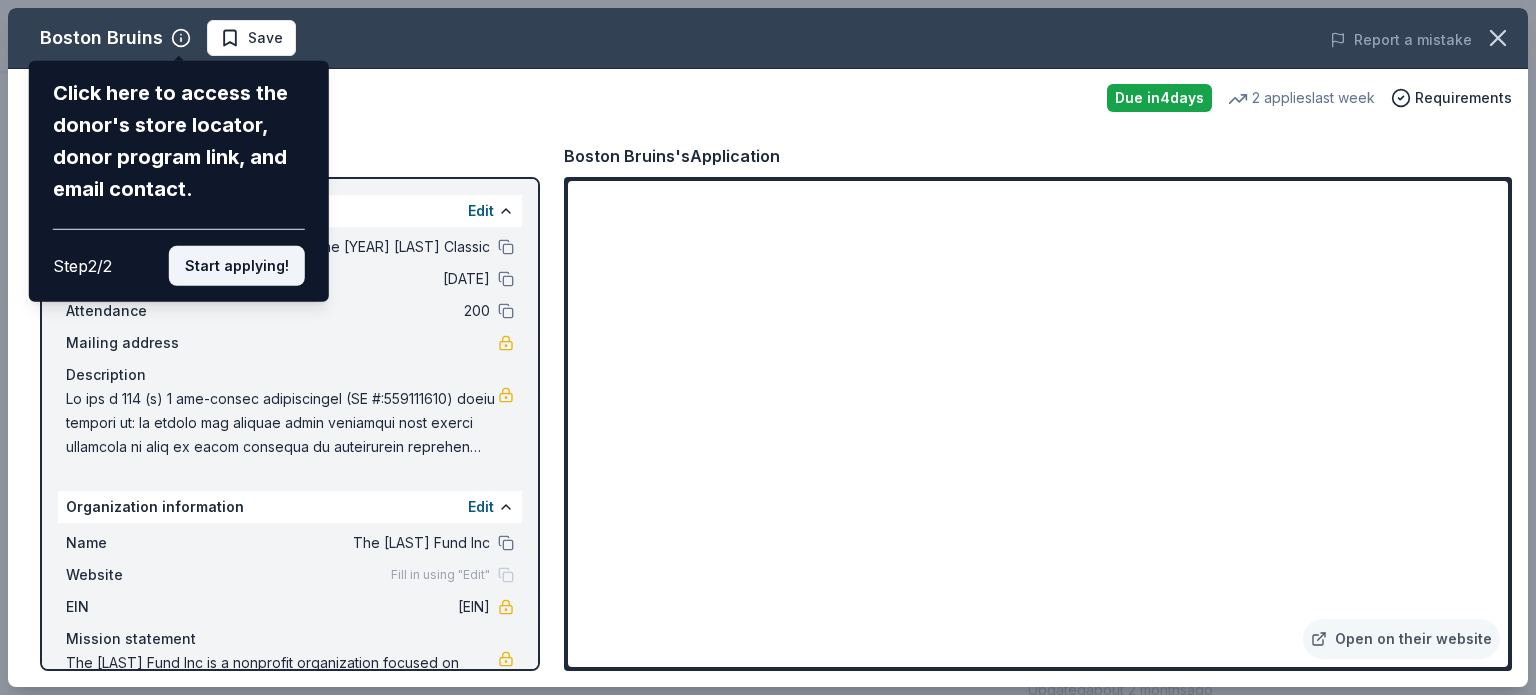 click on "Start applying!" at bounding box center (237, 266) 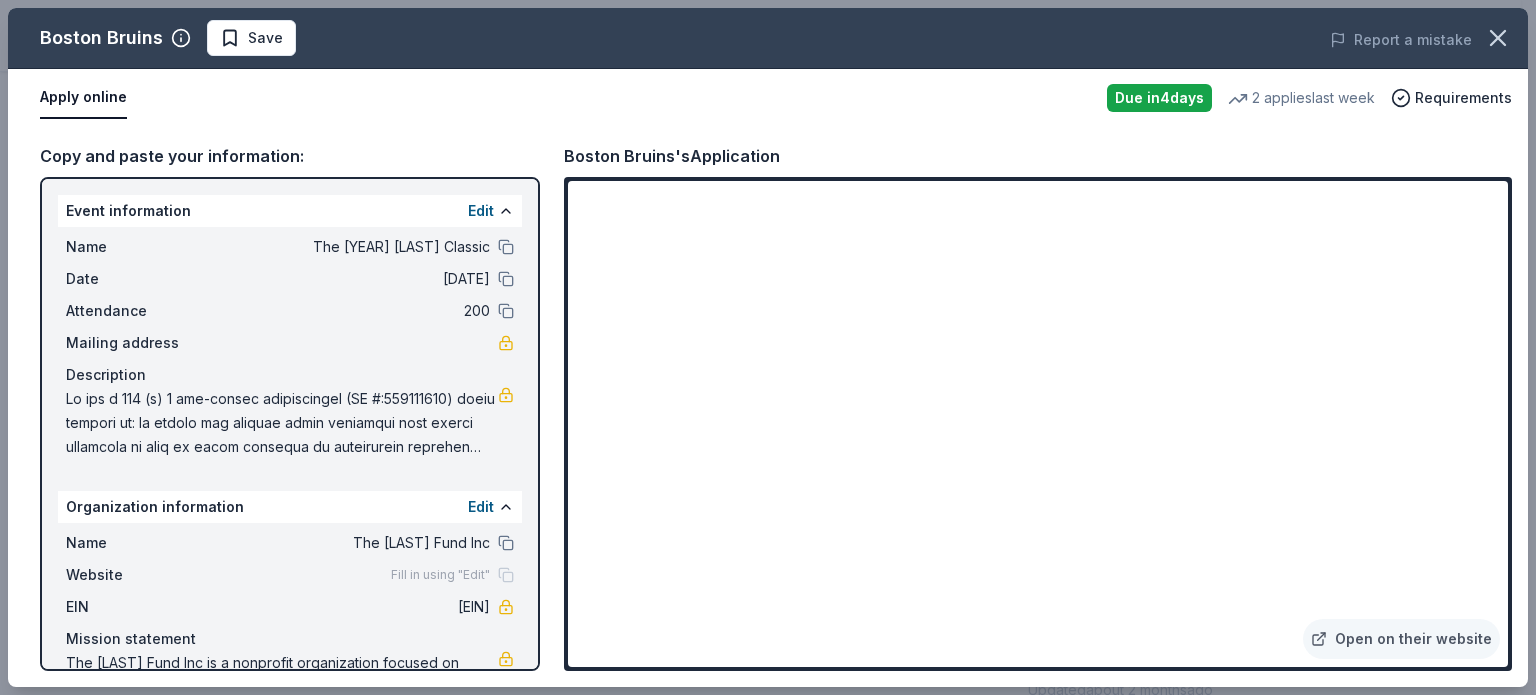 click on "Boston Bruins Save Report a mistake Apply online Due in  4  days 2   applies  last week Requirements Copy and paste your information: Event information Edit Name The 2025 Nathan Parker Classic Date 09/19/25 Attendance 200 Mailing address Description Organization information Edit Name The Parker Fund Inc Website Fill in using "Edit" EIN 81-1076100 Mission statement The Parker Fund Inc is a nonprofit organization focused on diseases, disorders, and medical disciplines. It is based in Attleboro, MA. It received its nonprofit status in 2016. Boston Bruins's  Application Open on their website" at bounding box center (768, 347) 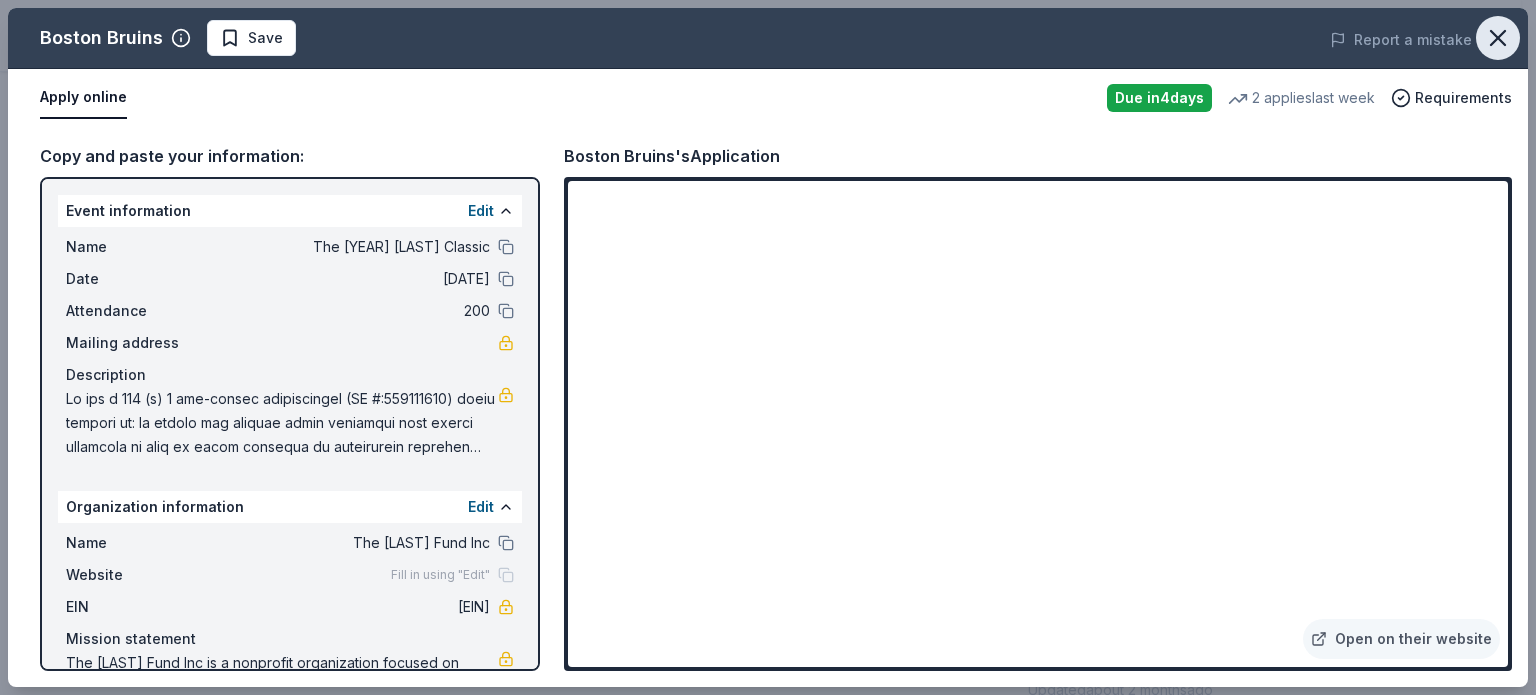 click 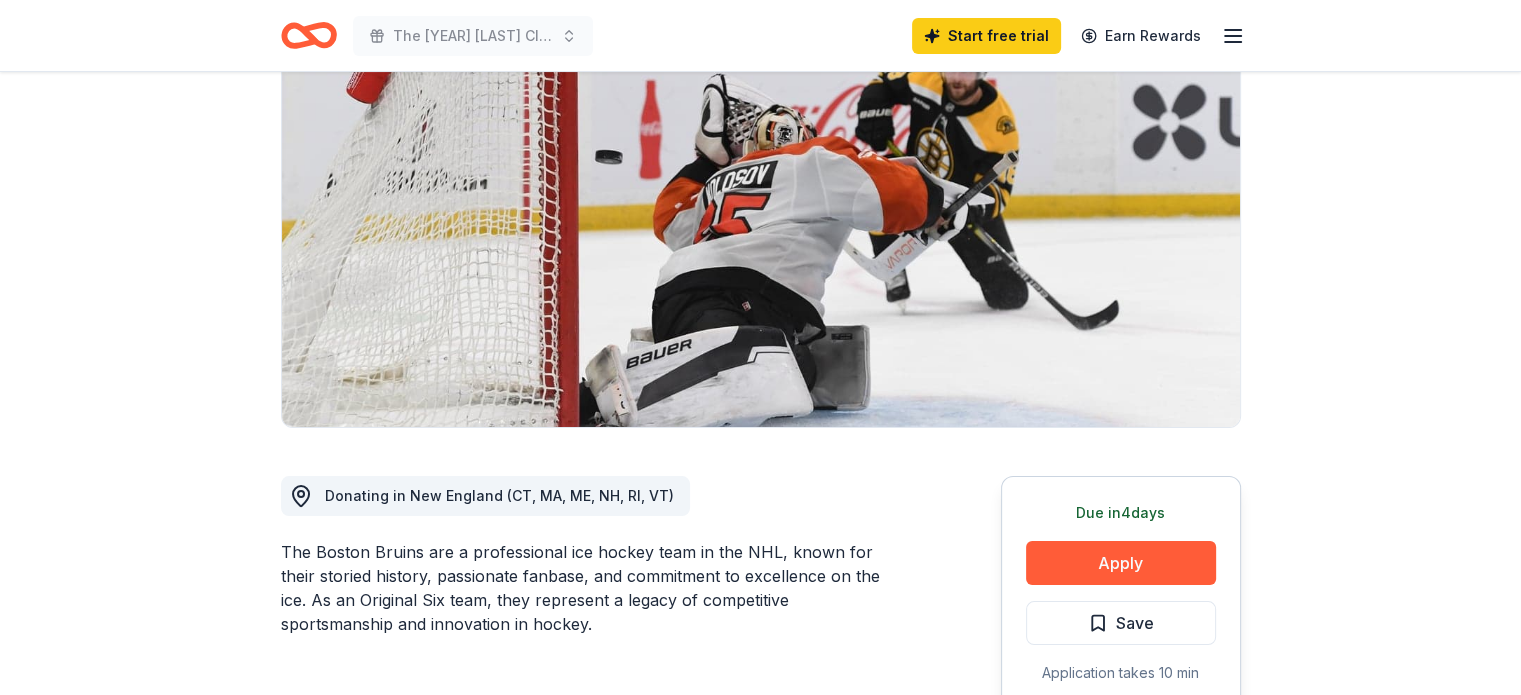 scroll, scrollTop: 0, scrollLeft: 0, axis: both 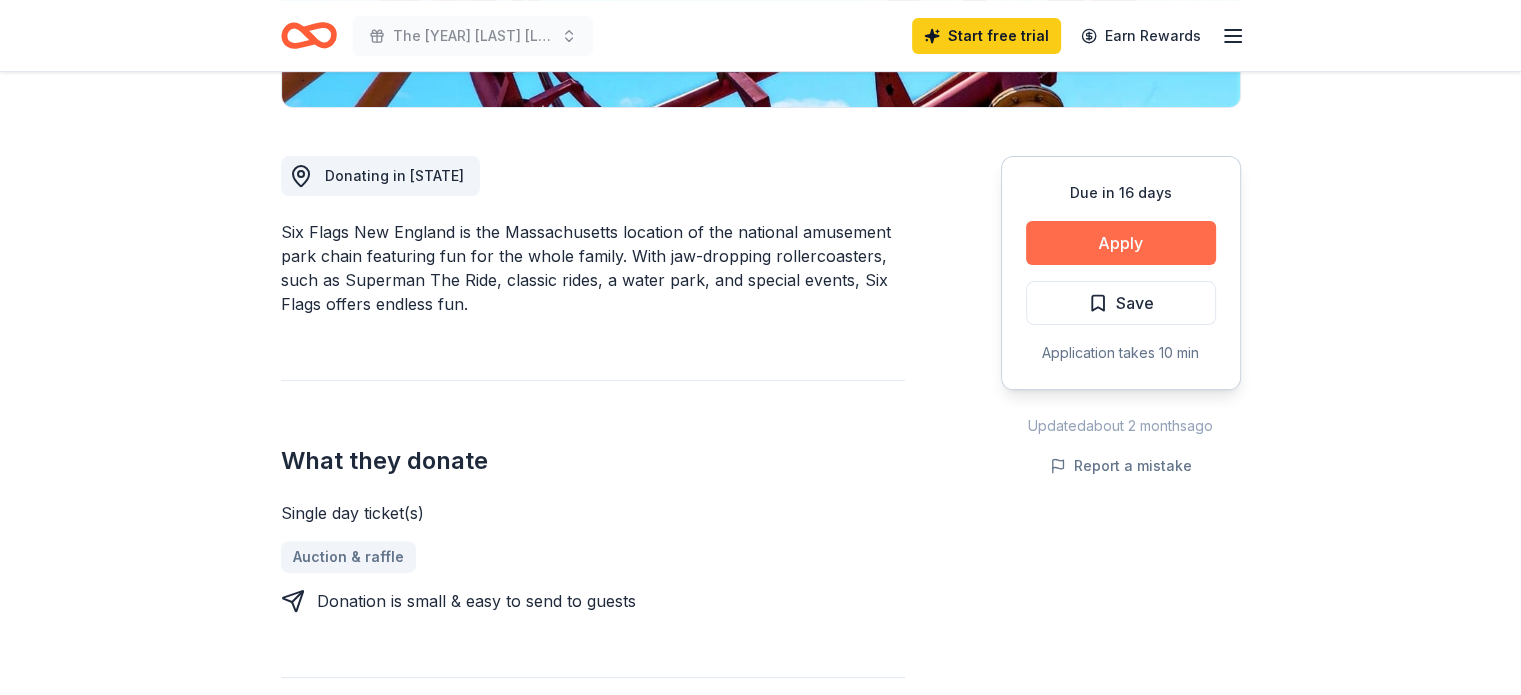 click on "Apply" at bounding box center [1121, 243] 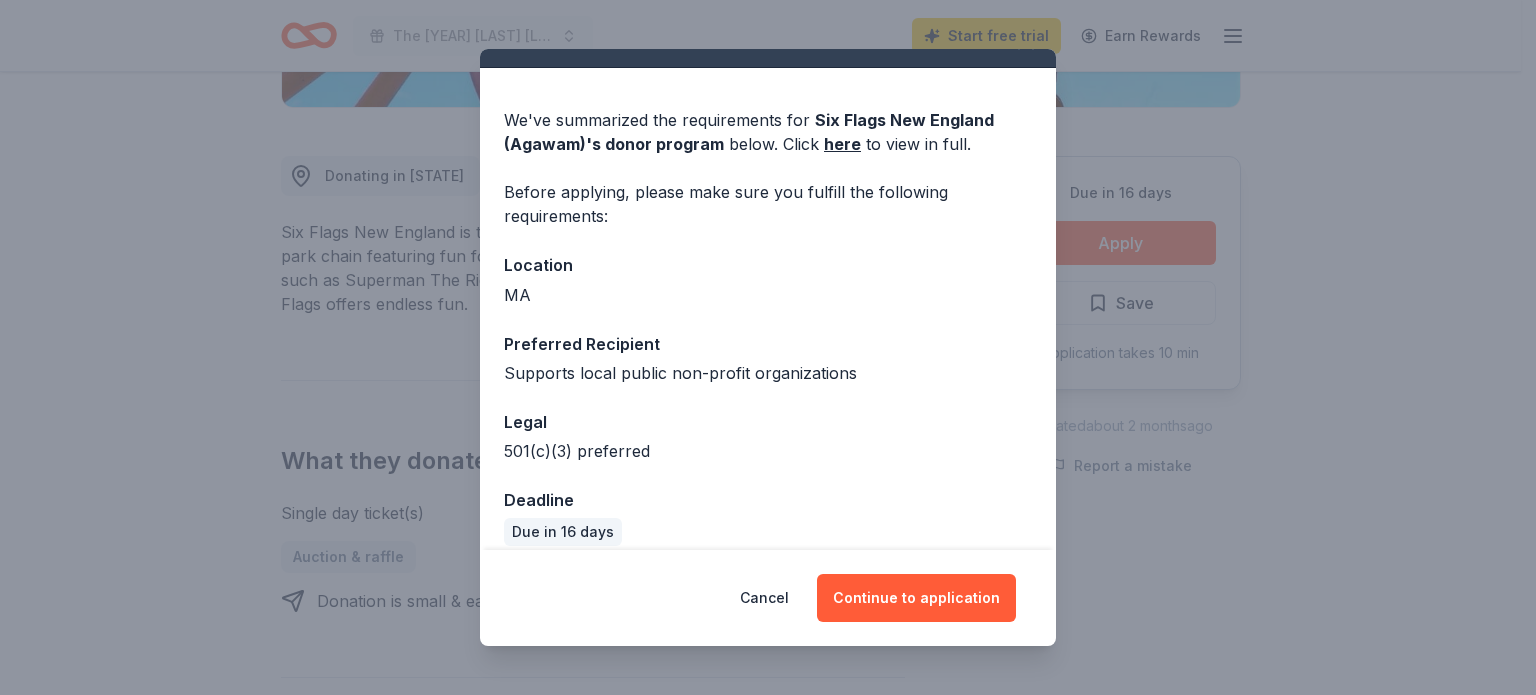 scroll, scrollTop: 56, scrollLeft: 0, axis: vertical 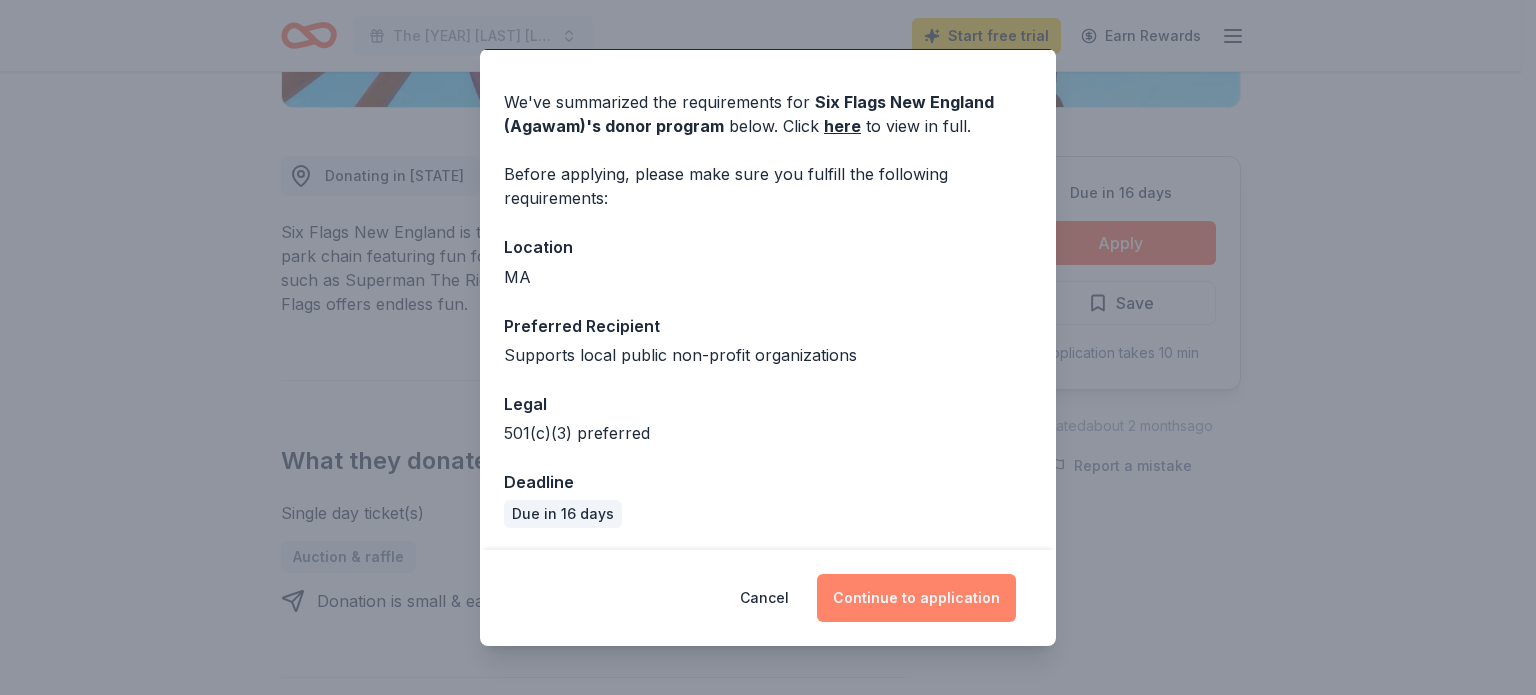 click on "Continue to application" at bounding box center (916, 598) 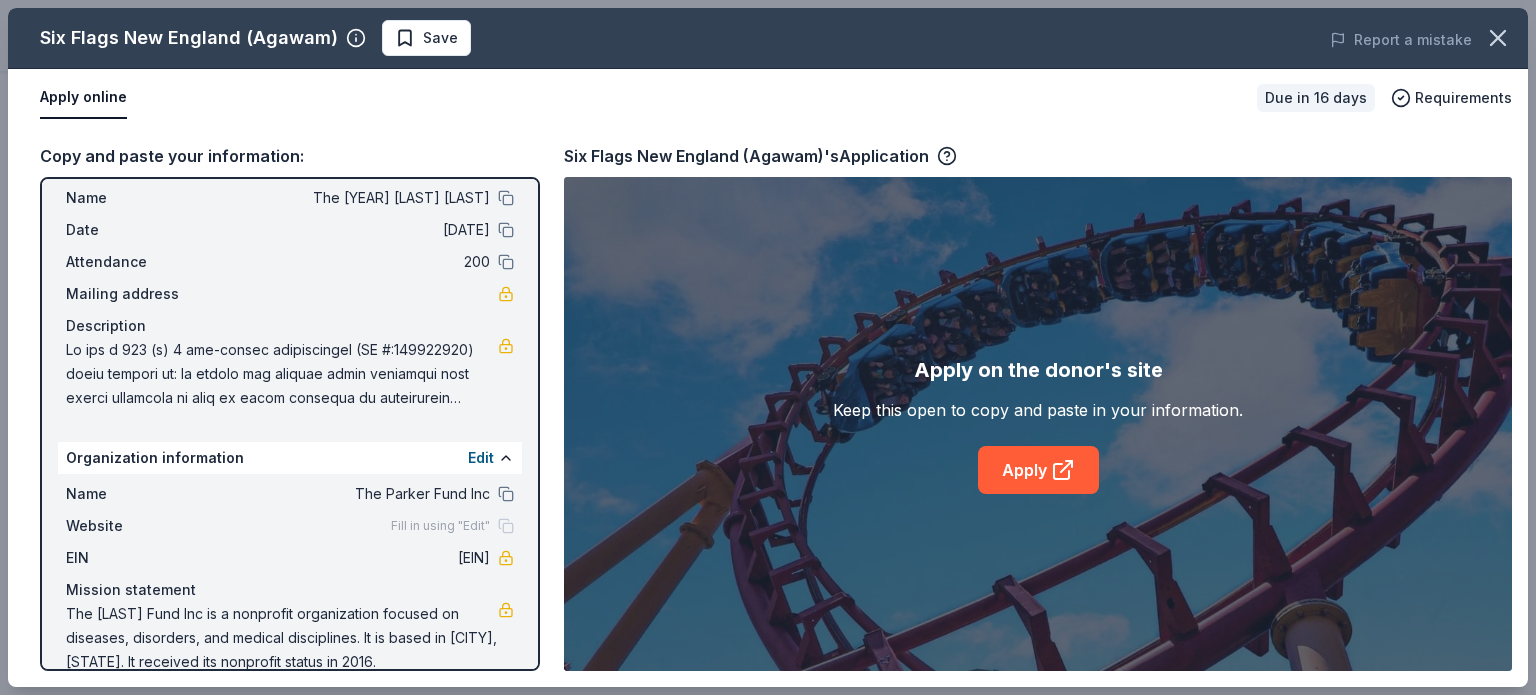 scroll, scrollTop: 76, scrollLeft: 0, axis: vertical 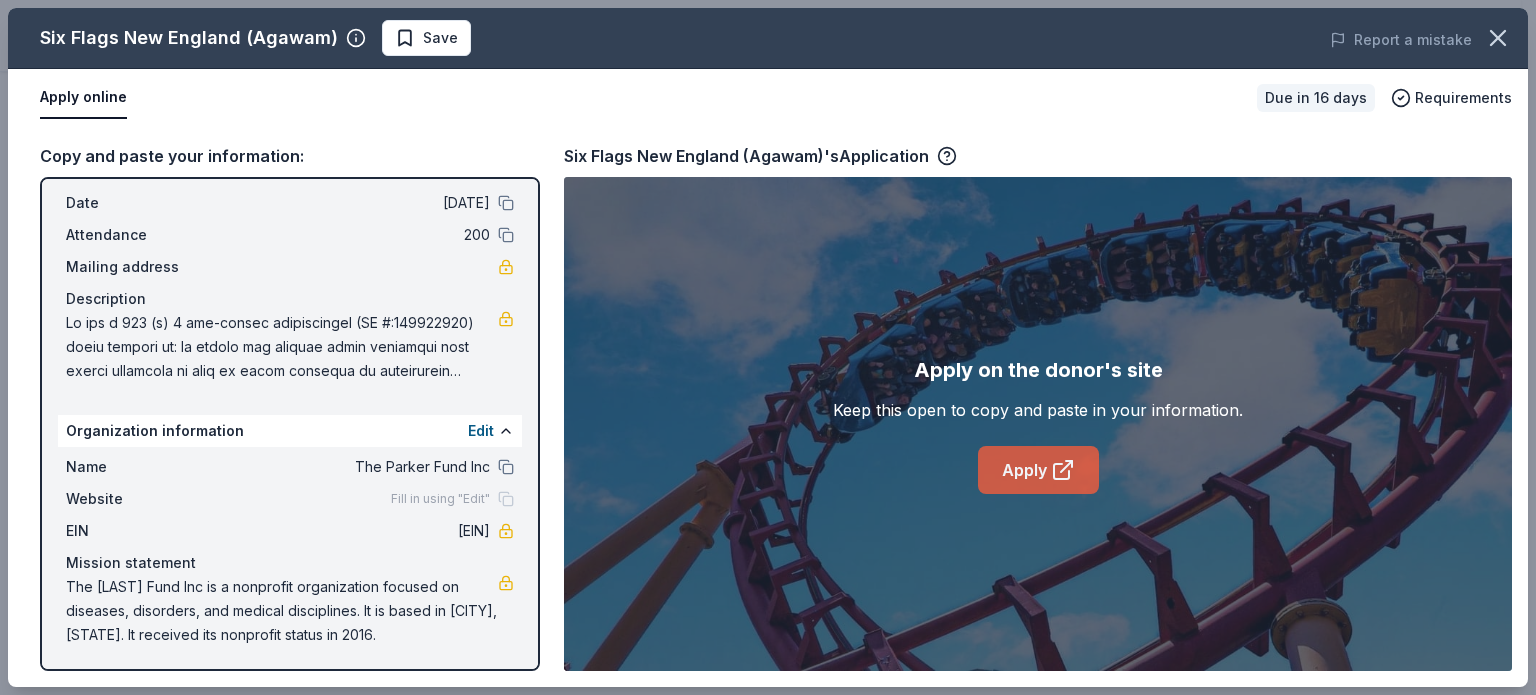 click on "Apply" at bounding box center [1038, 470] 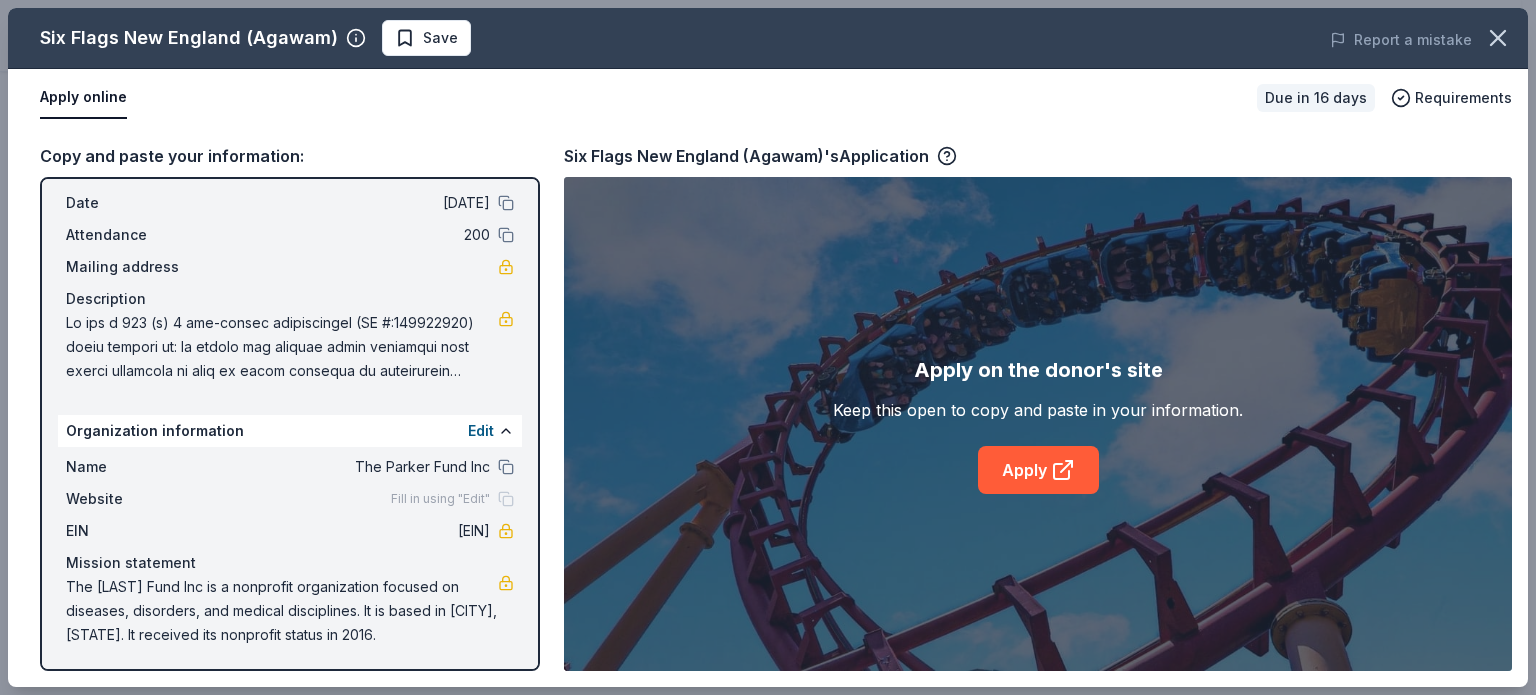drag, startPoint x: 476, startPoint y: 529, endPoint x: 414, endPoint y: 531, distance: 62.03225 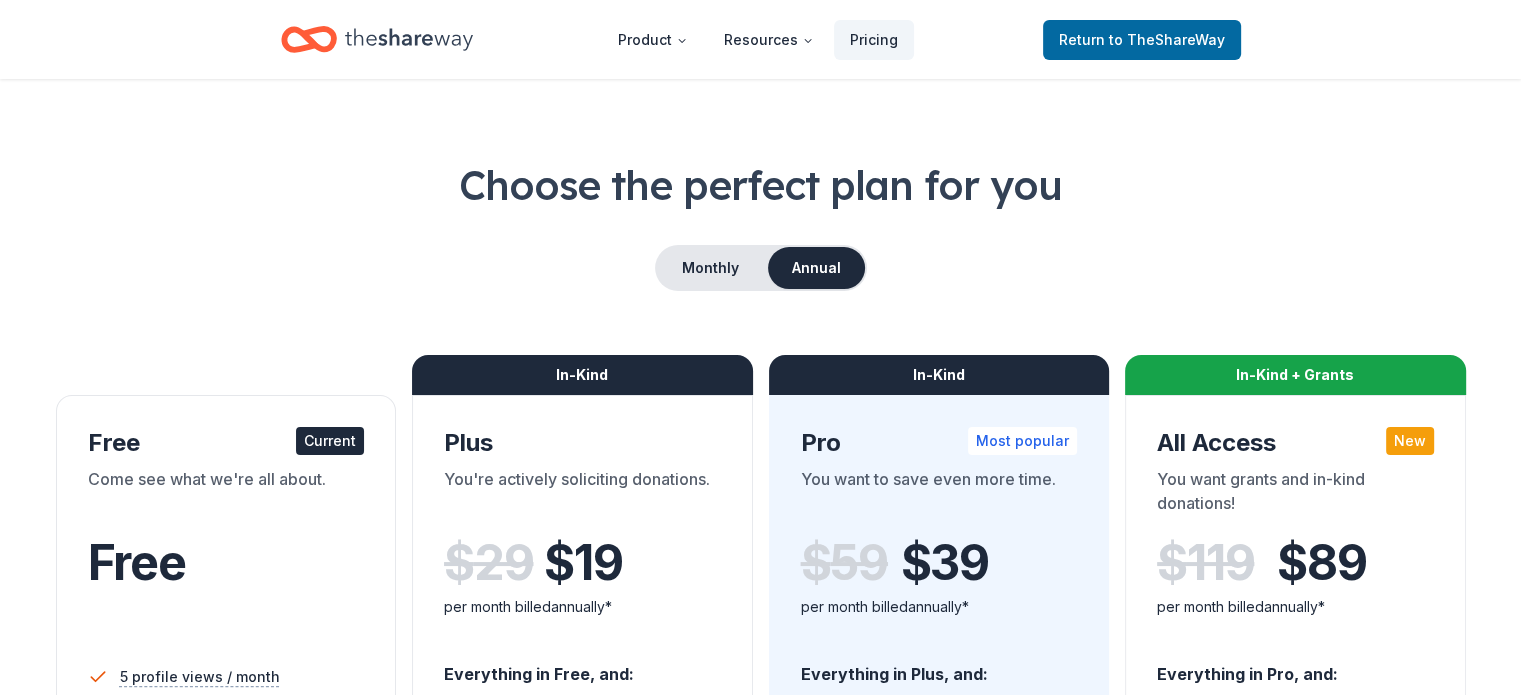 scroll, scrollTop: 0, scrollLeft: 0, axis: both 